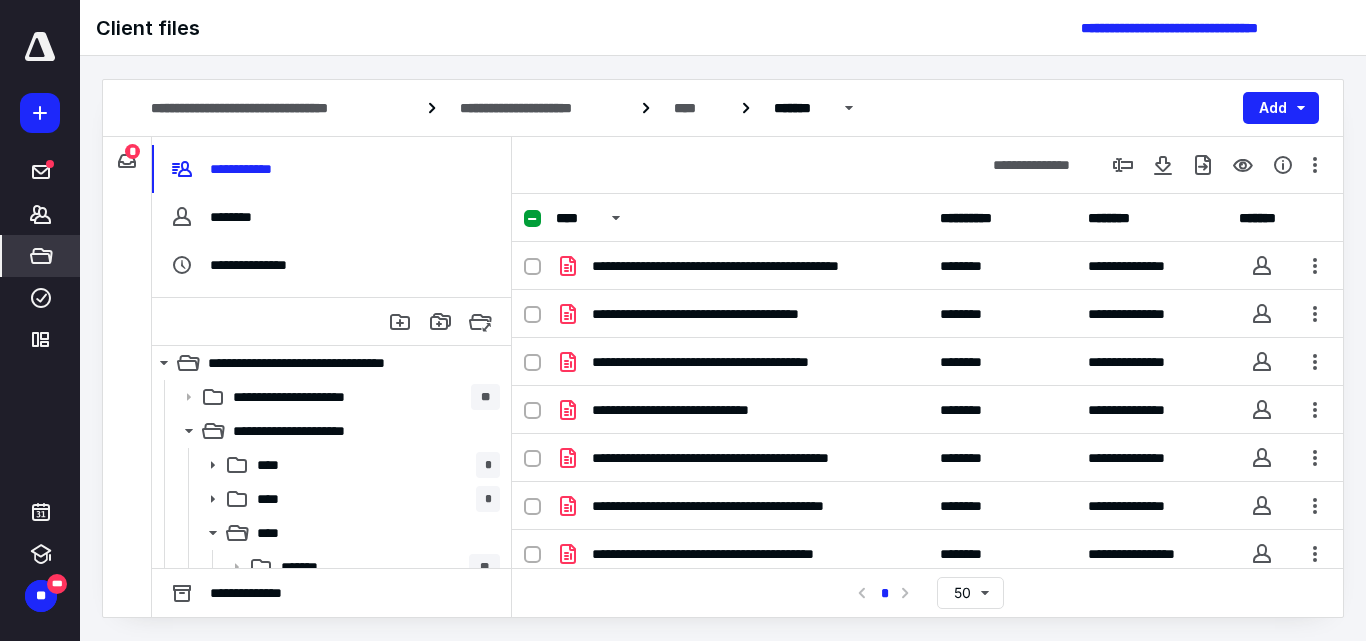 scroll, scrollTop: 0, scrollLeft: 0, axis: both 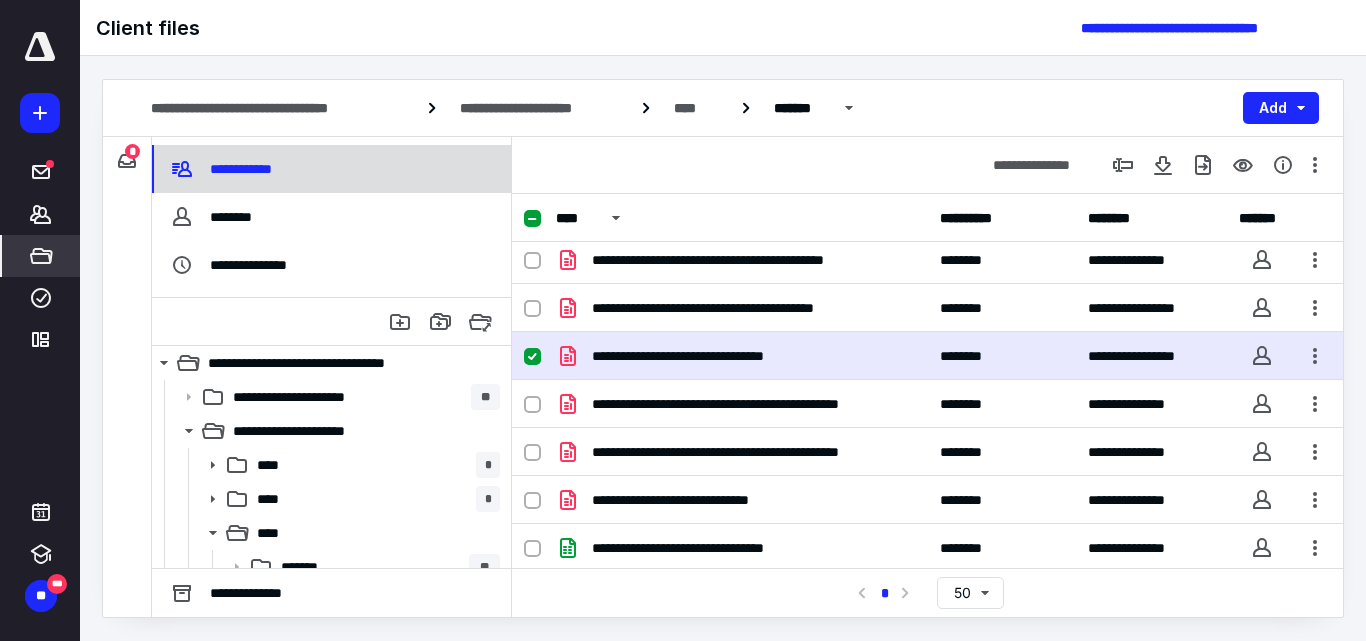 click on "**********" at bounding box center (331, 169) 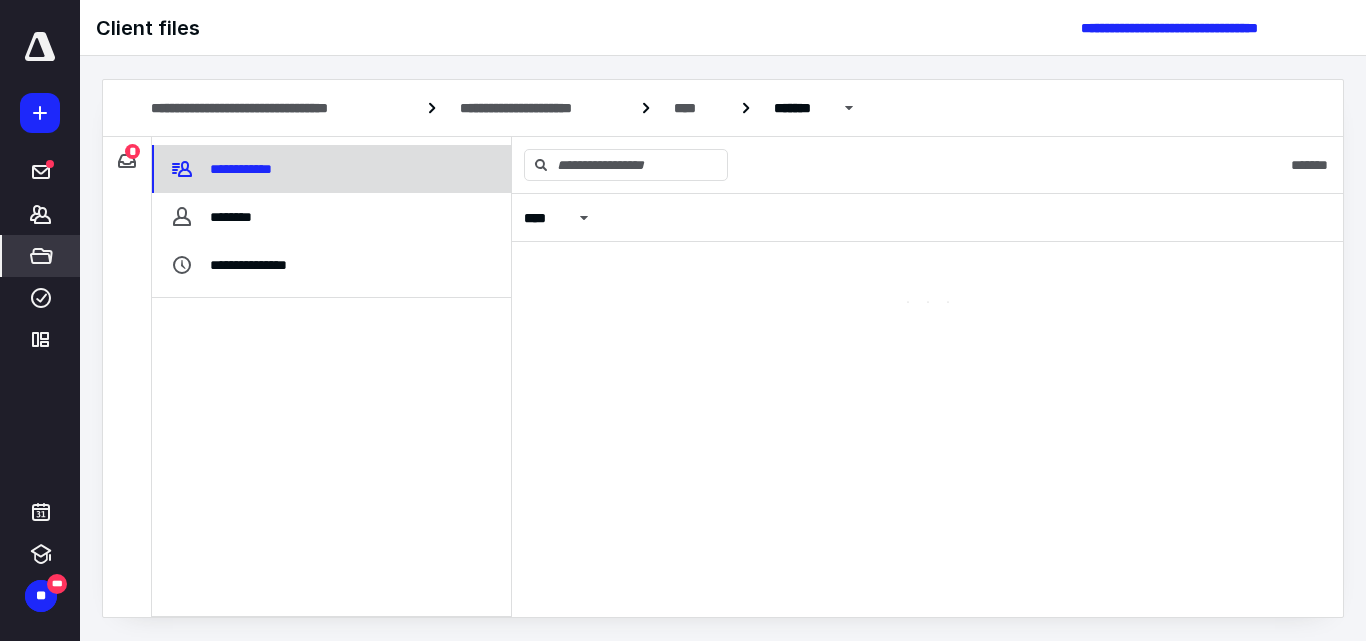 scroll, scrollTop: 0, scrollLeft: 0, axis: both 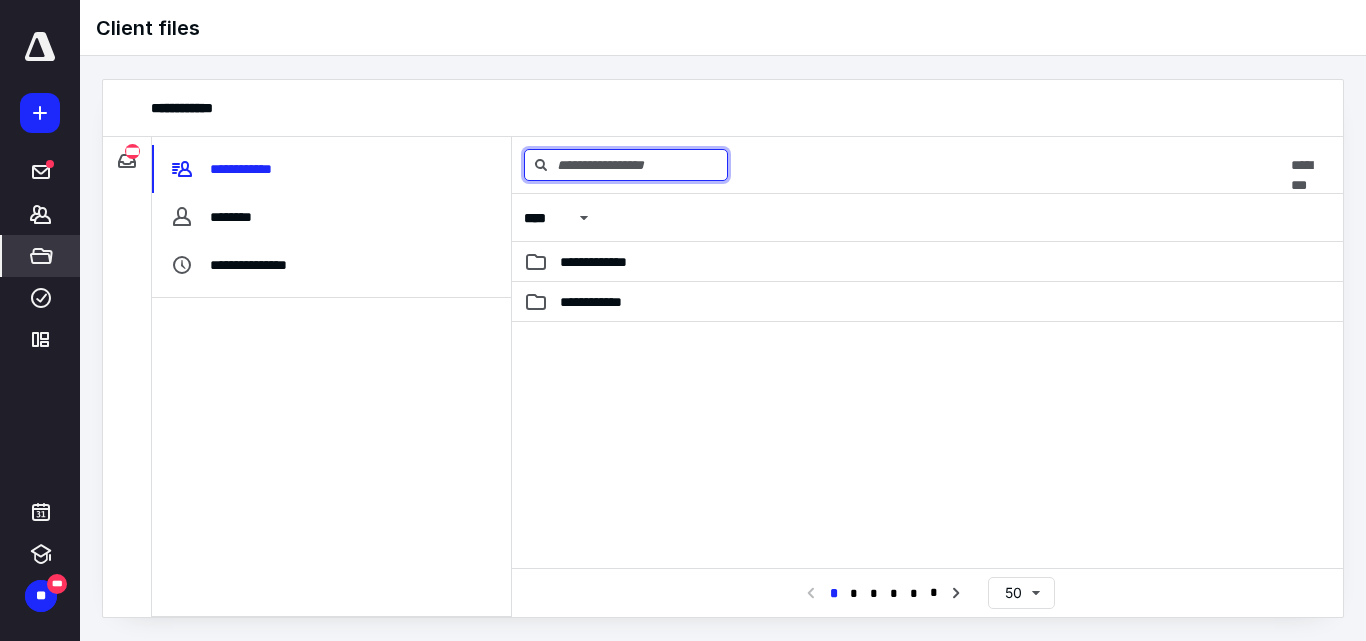 click at bounding box center [626, 165] 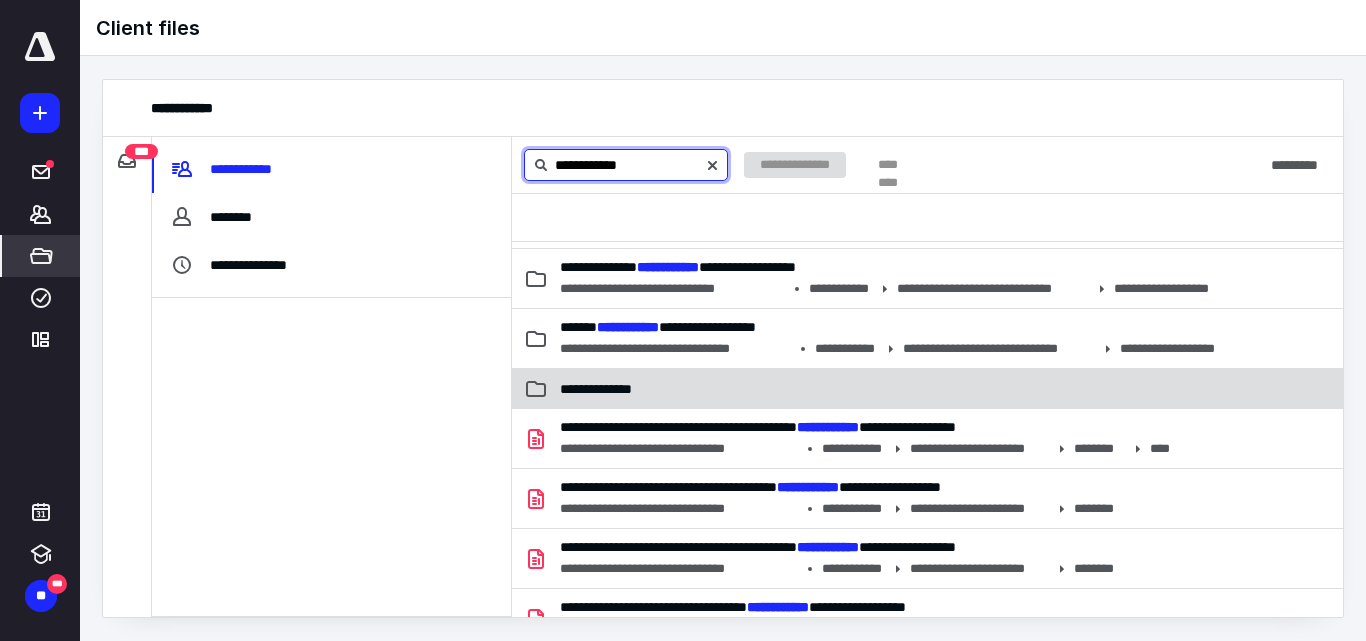 scroll, scrollTop: 200, scrollLeft: 0, axis: vertical 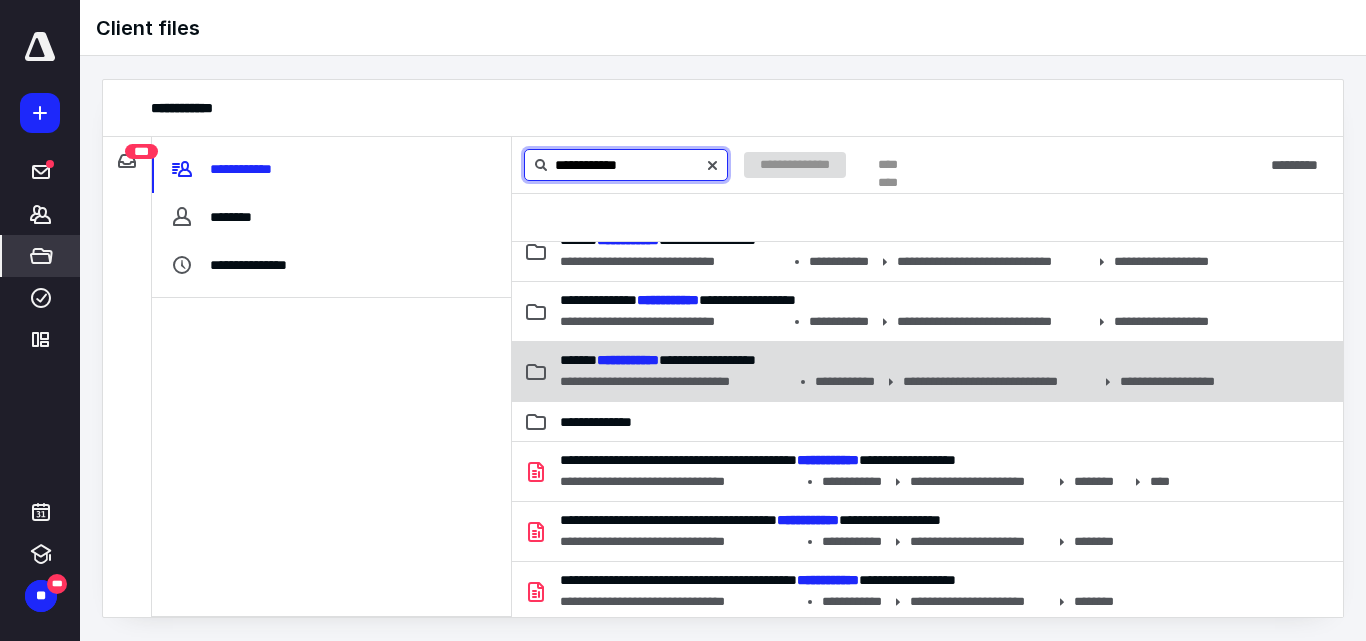 type on "**********" 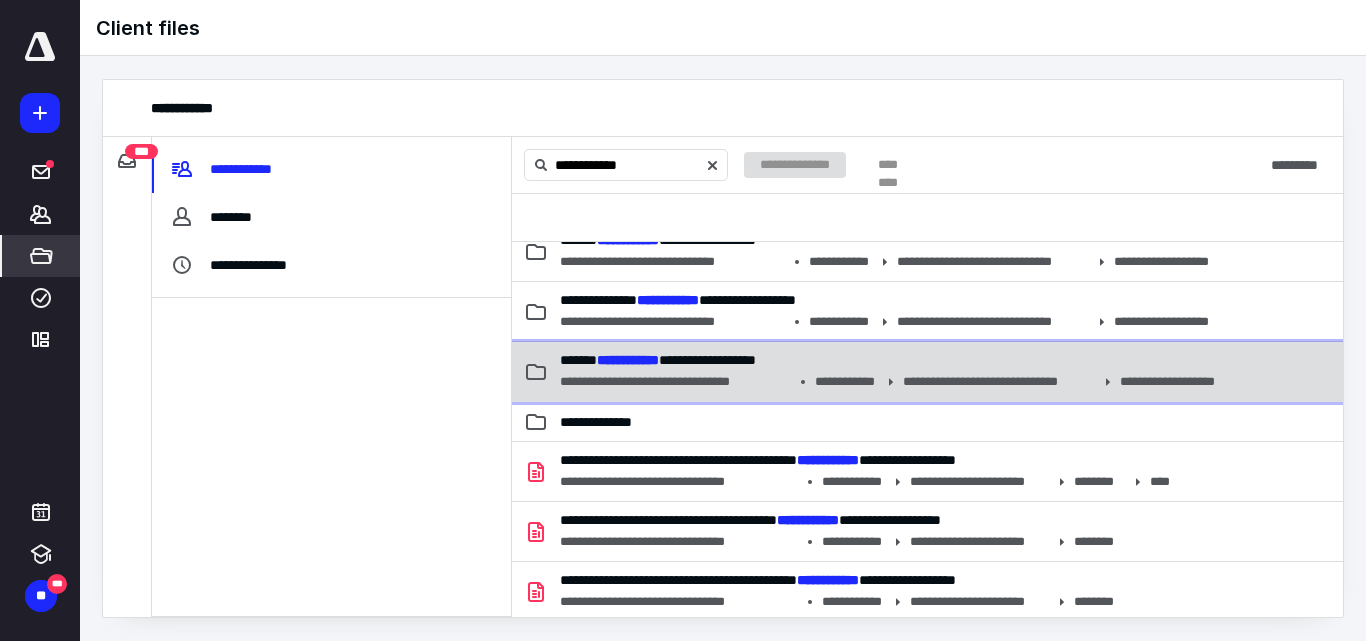 click on "**********" at bounding box center (675, 382) 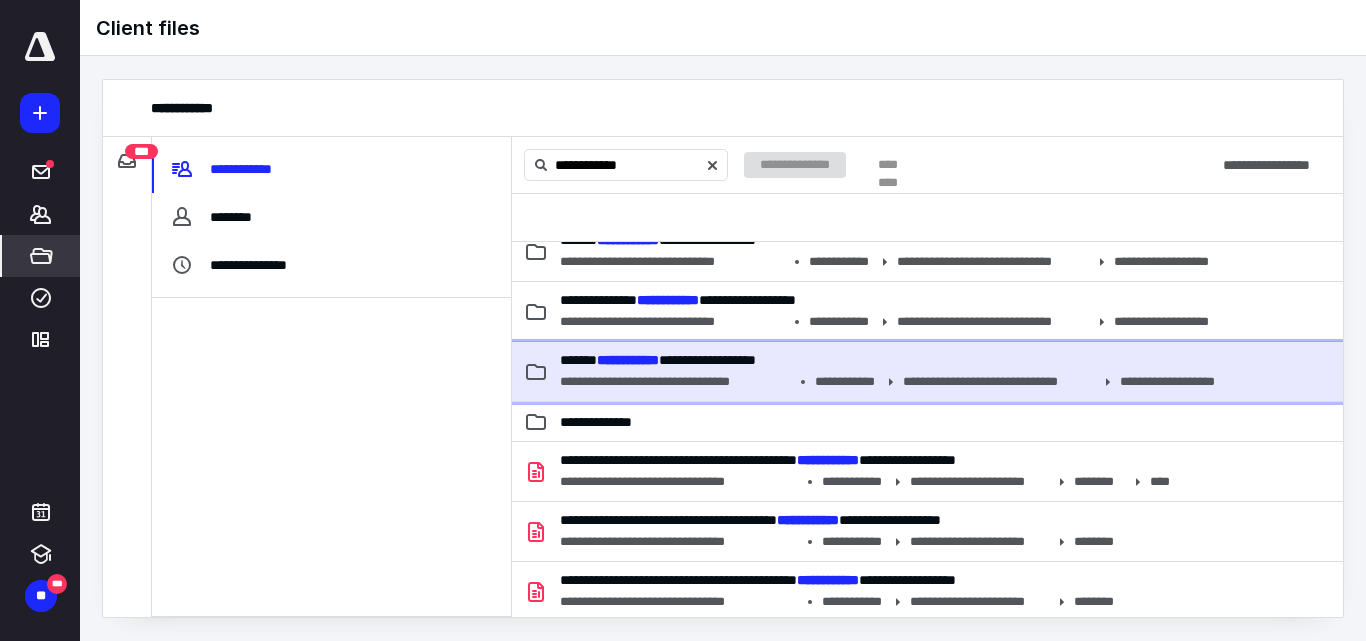 click on "**********" at bounding box center [675, 382] 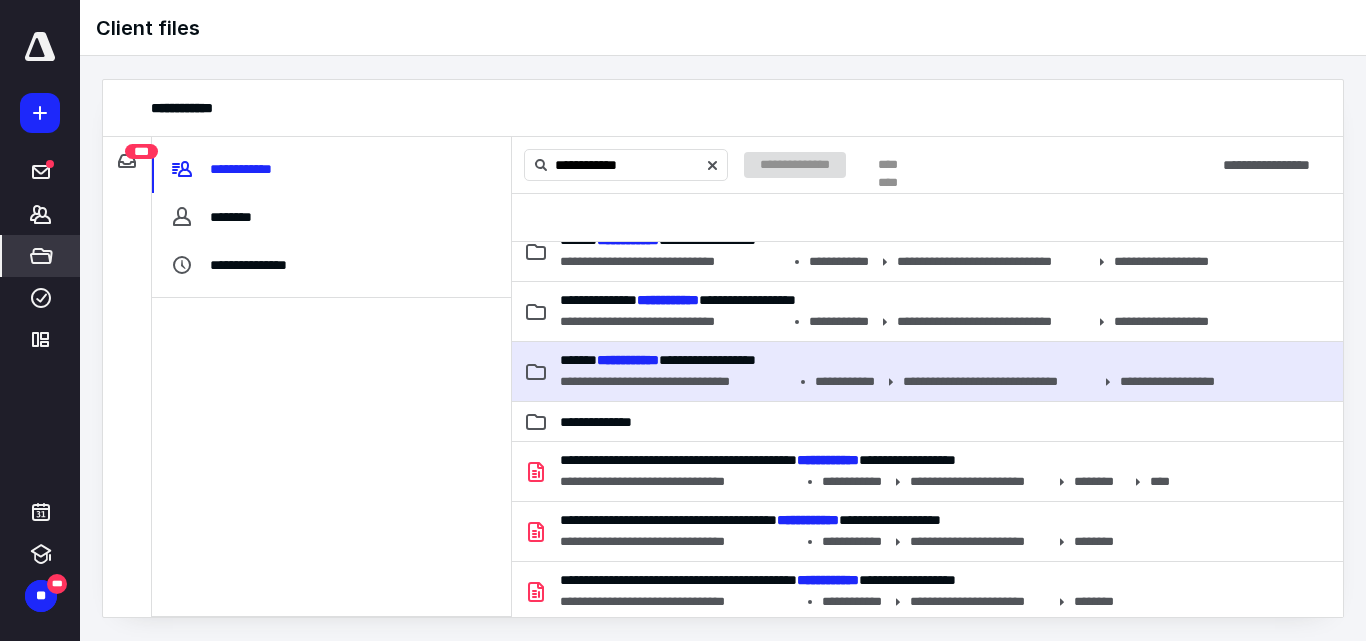 type 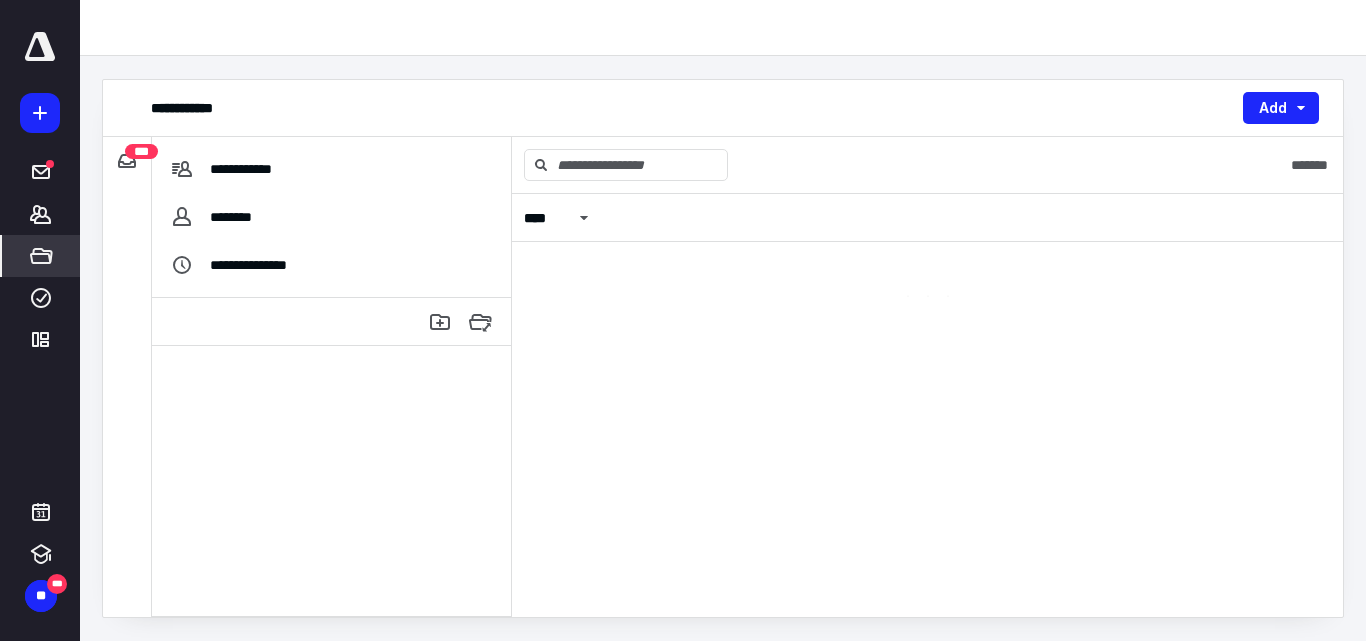 scroll, scrollTop: 0, scrollLeft: 0, axis: both 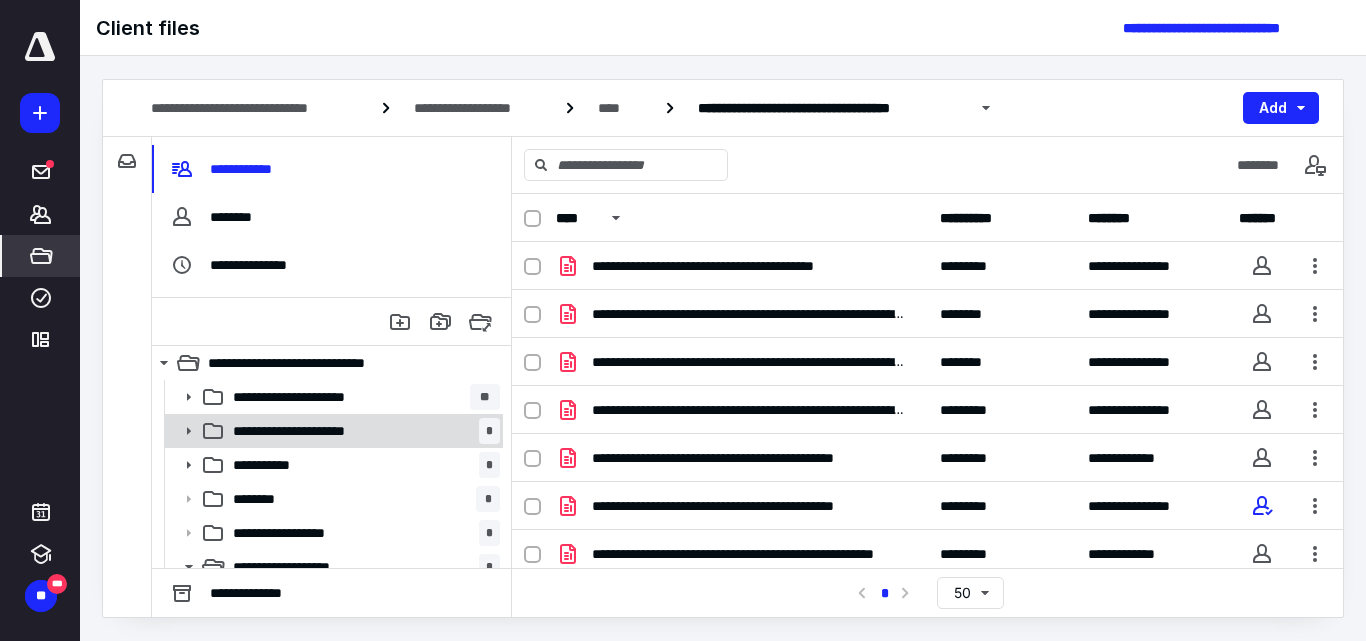 click on "**********" at bounding box center (311, 431) 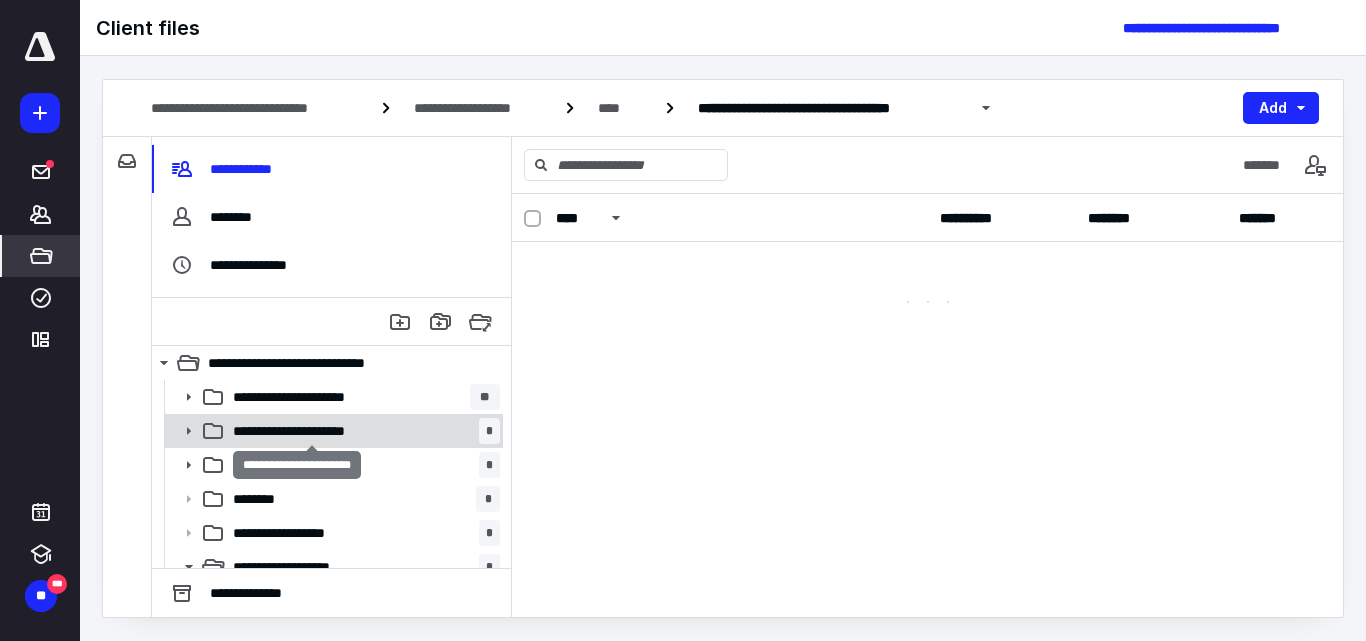 click on "**********" at bounding box center (311, 431) 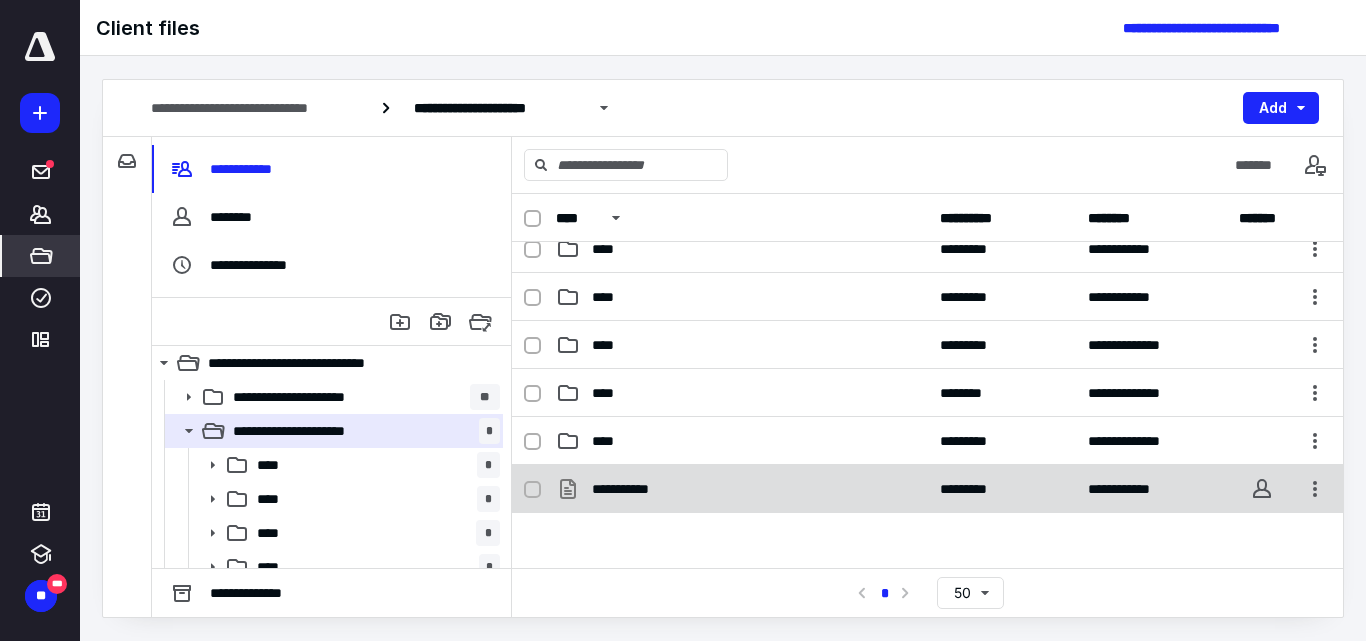 scroll, scrollTop: 100, scrollLeft: 0, axis: vertical 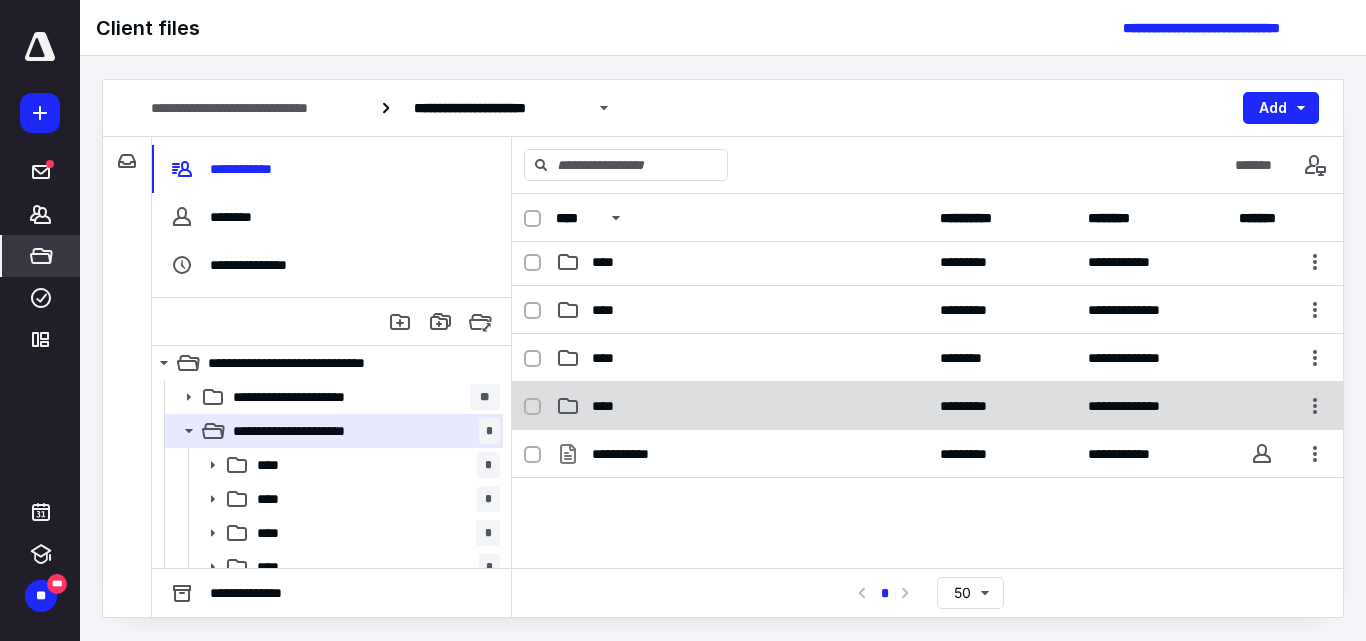 click on "****" at bounding box center [742, 406] 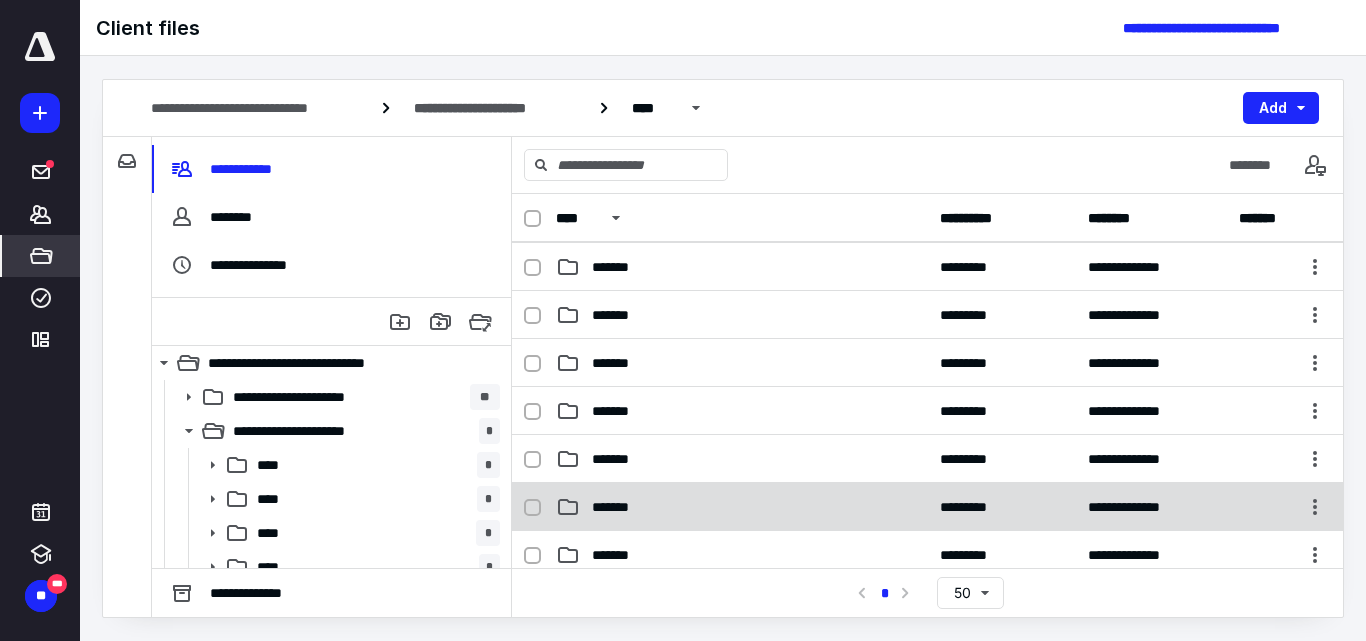 scroll, scrollTop: 200, scrollLeft: 0, axis: vertical 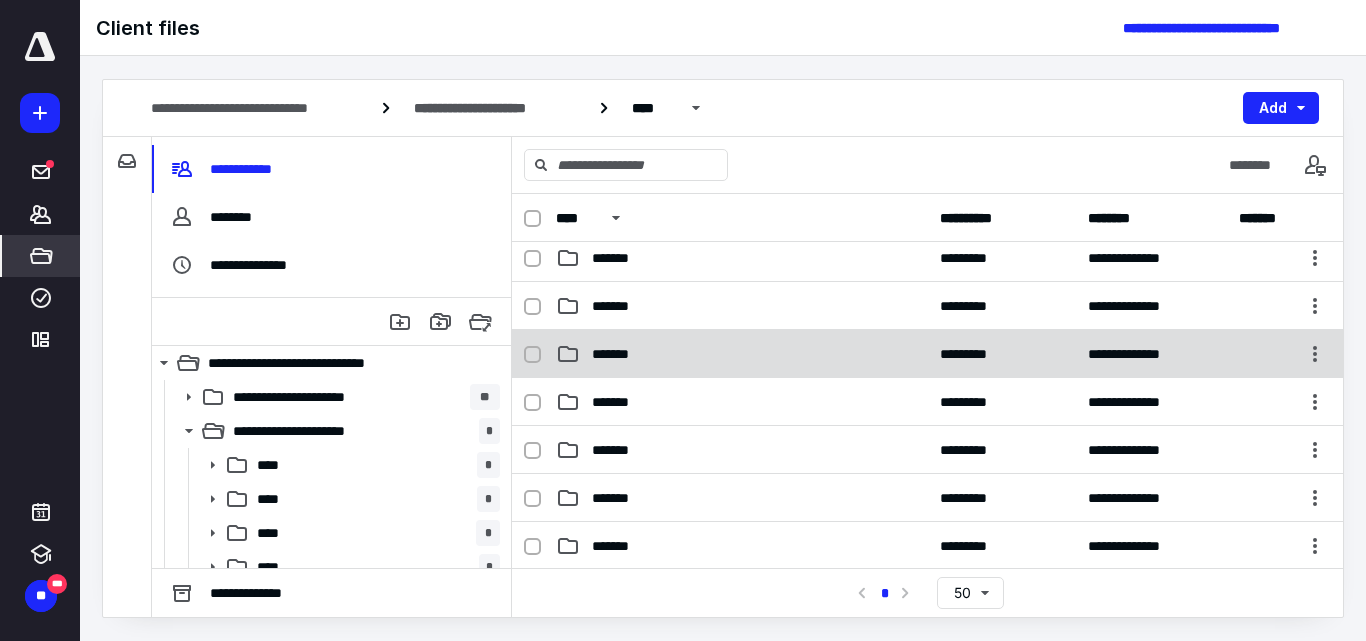 click on "*******" at bounding box center (614, 354) 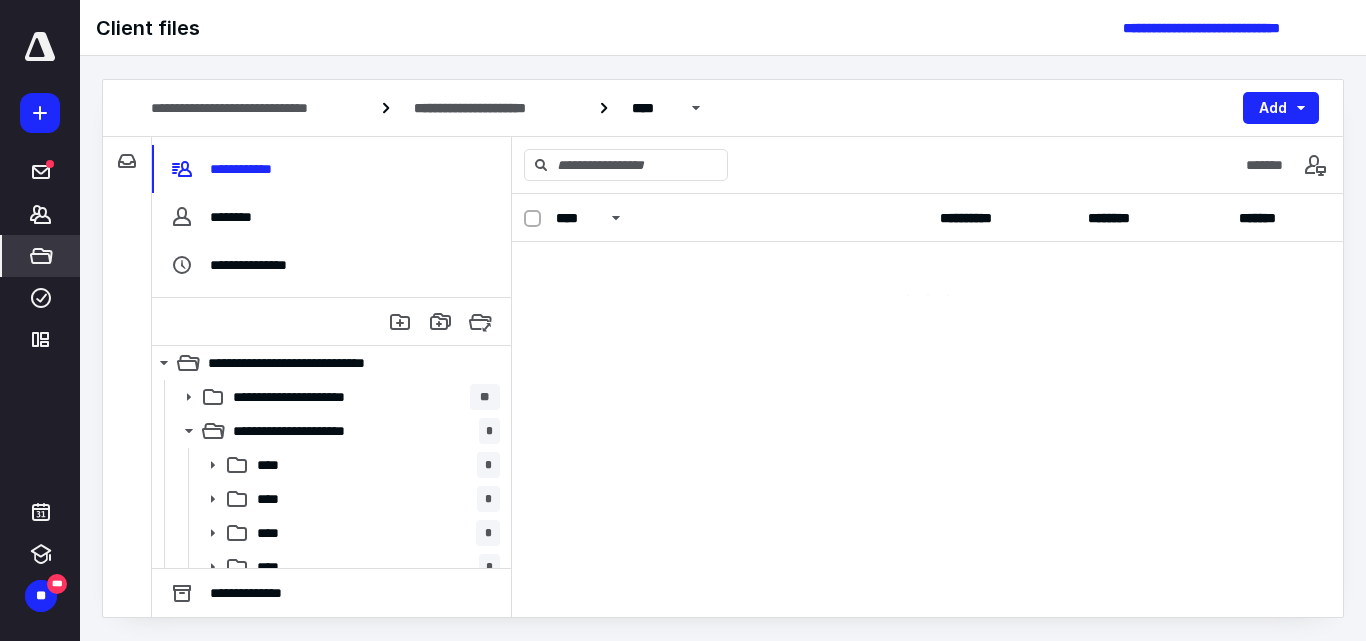 scroll, scrollTop: 0, scrollLeft: 0, axis: both 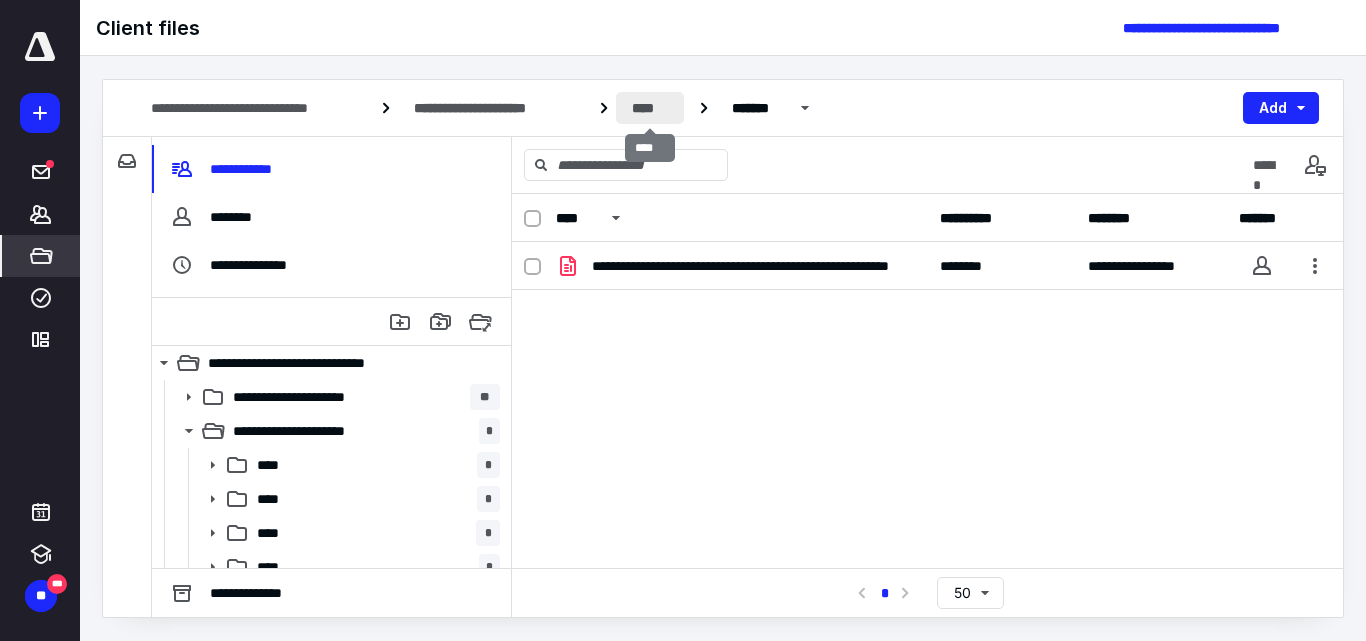 click on "****" at bounding box center (650, 108) 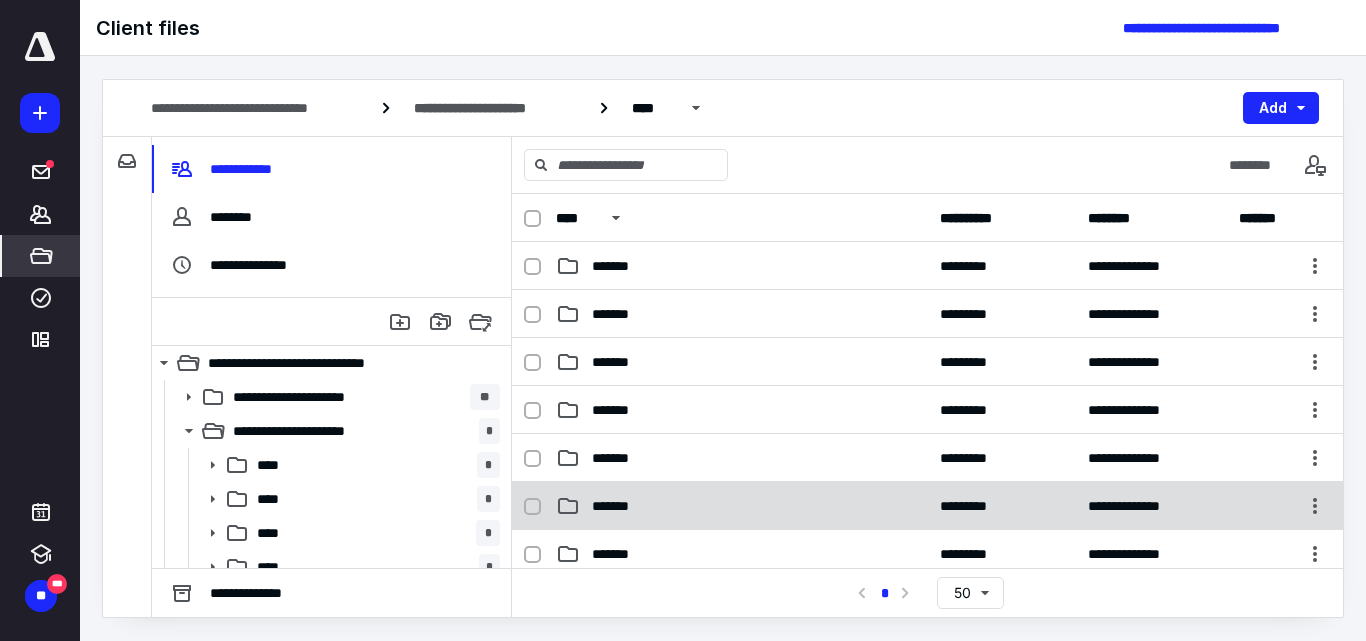click on "*******" at bounding box center [742, 506] 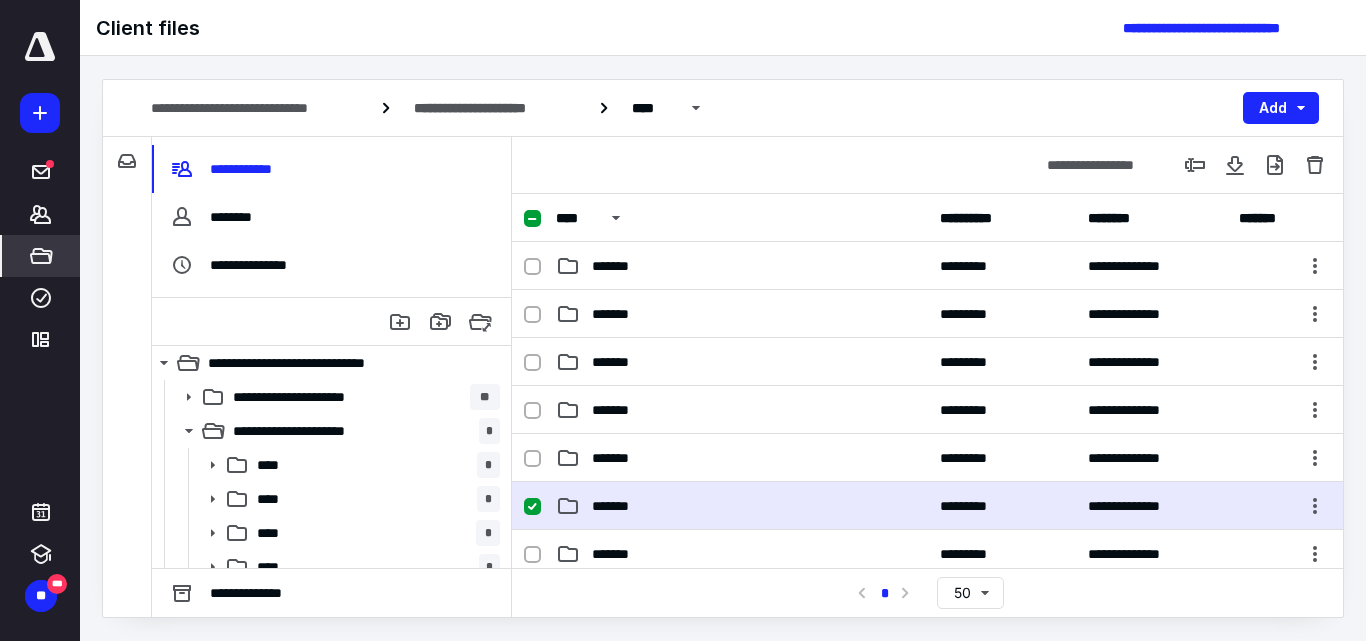 click on "*******" at bounding box center [742, 506] 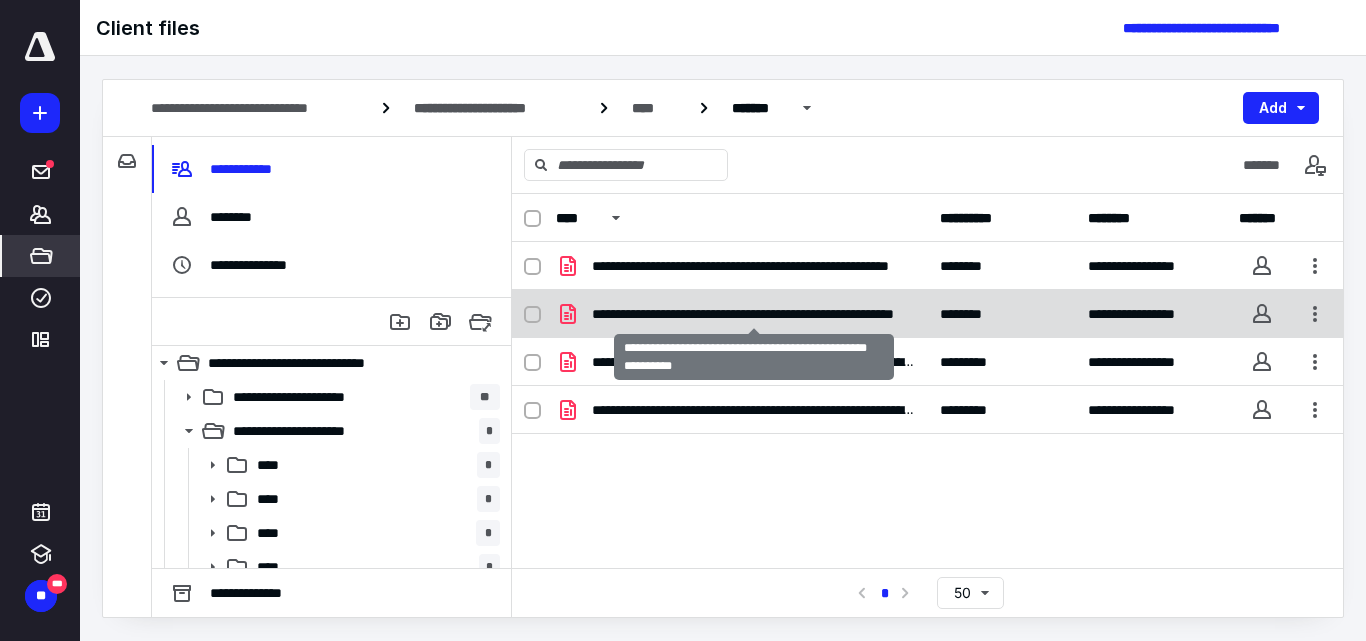 click on "**********" at bounding box center [754, 314] 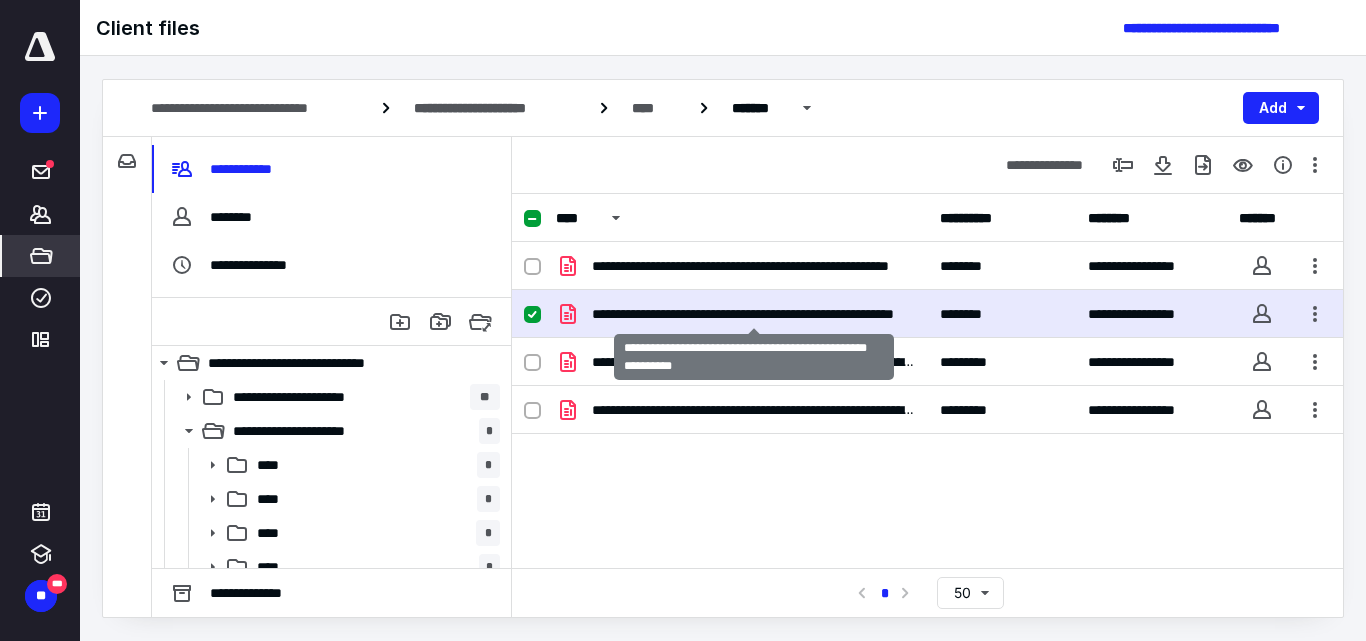 click on "**********" at bounding box center (754, 314) 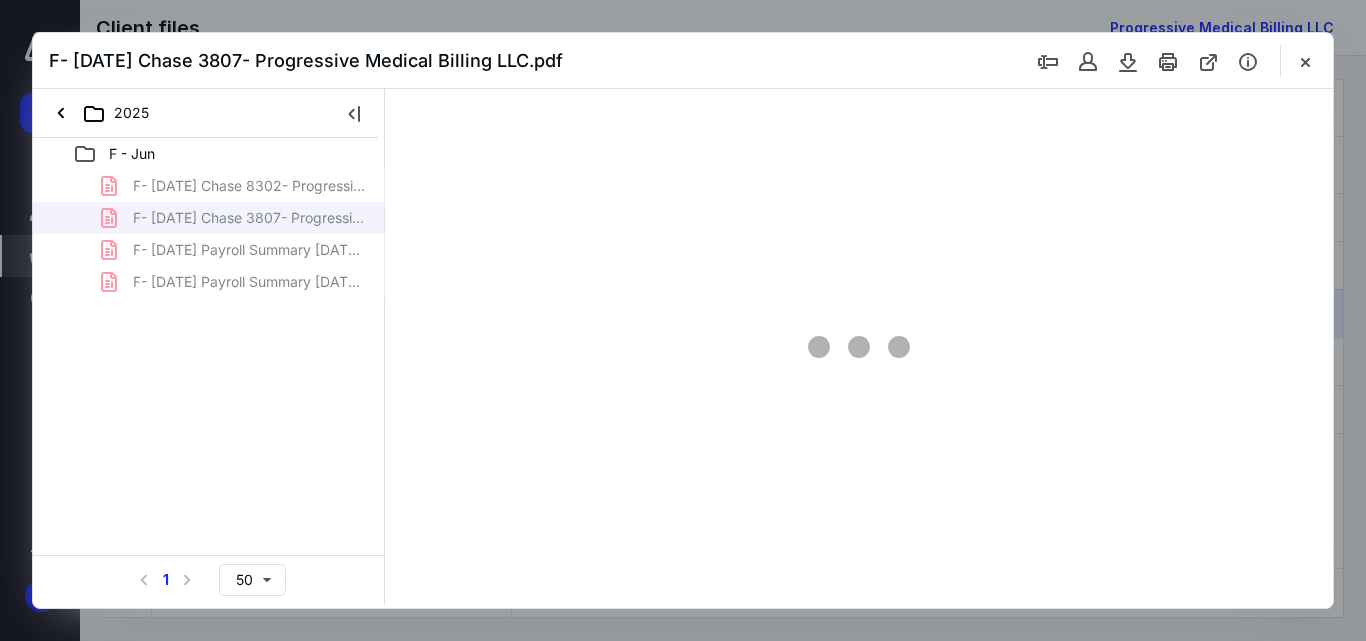scroll, scrollTop: 0, scrollLeft: 0, axis: both 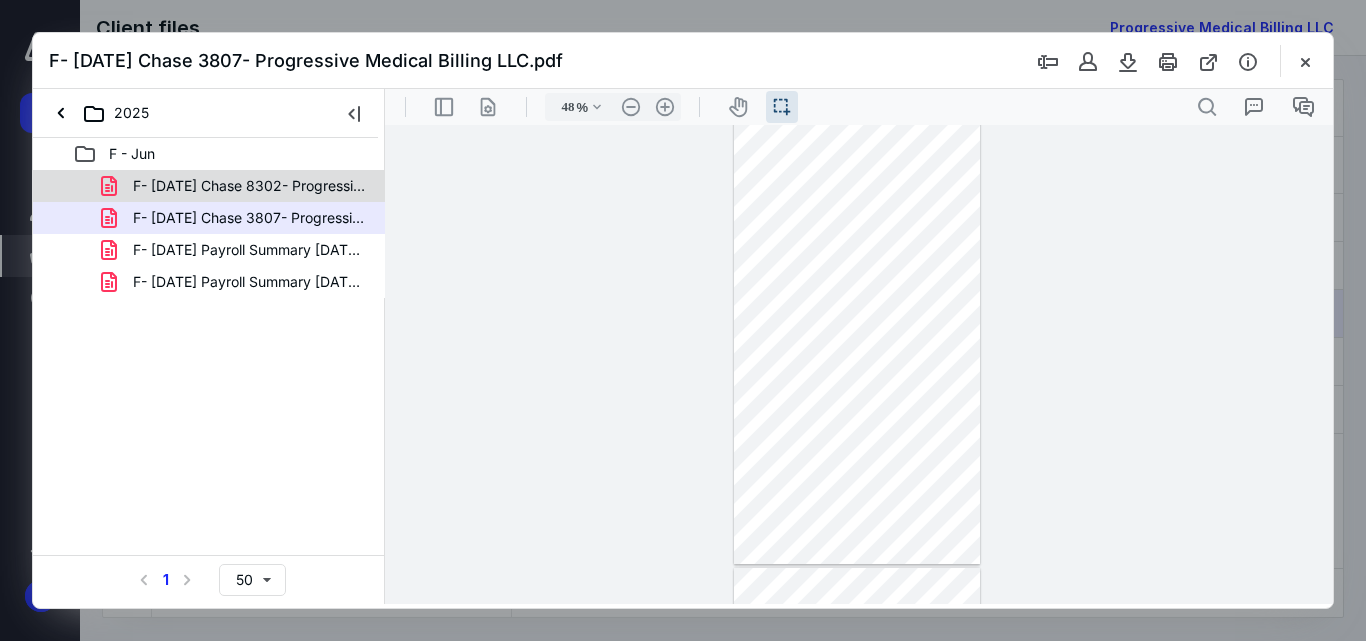 click on "F- [DATE] Chase 8302- Progressive Medical Billing LLC.pdf" at bounding box center (249, 186) 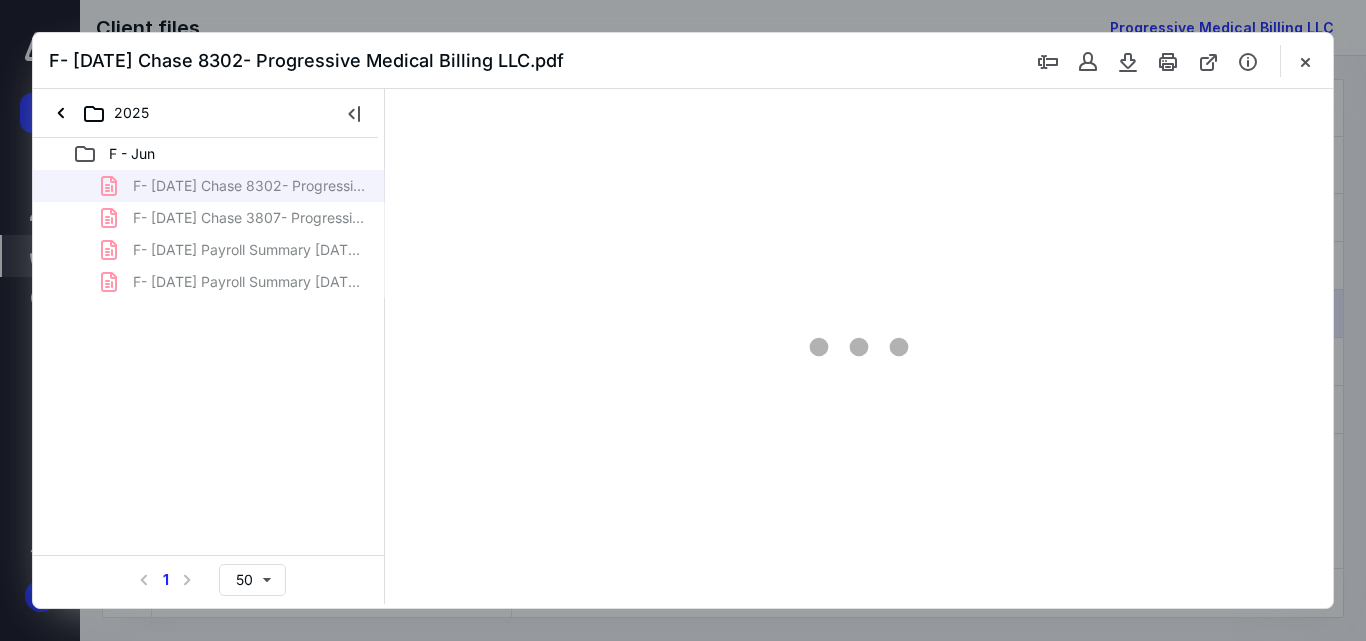 scroll, scrollTop: 38, scrollLeft: 0, axis: vertical 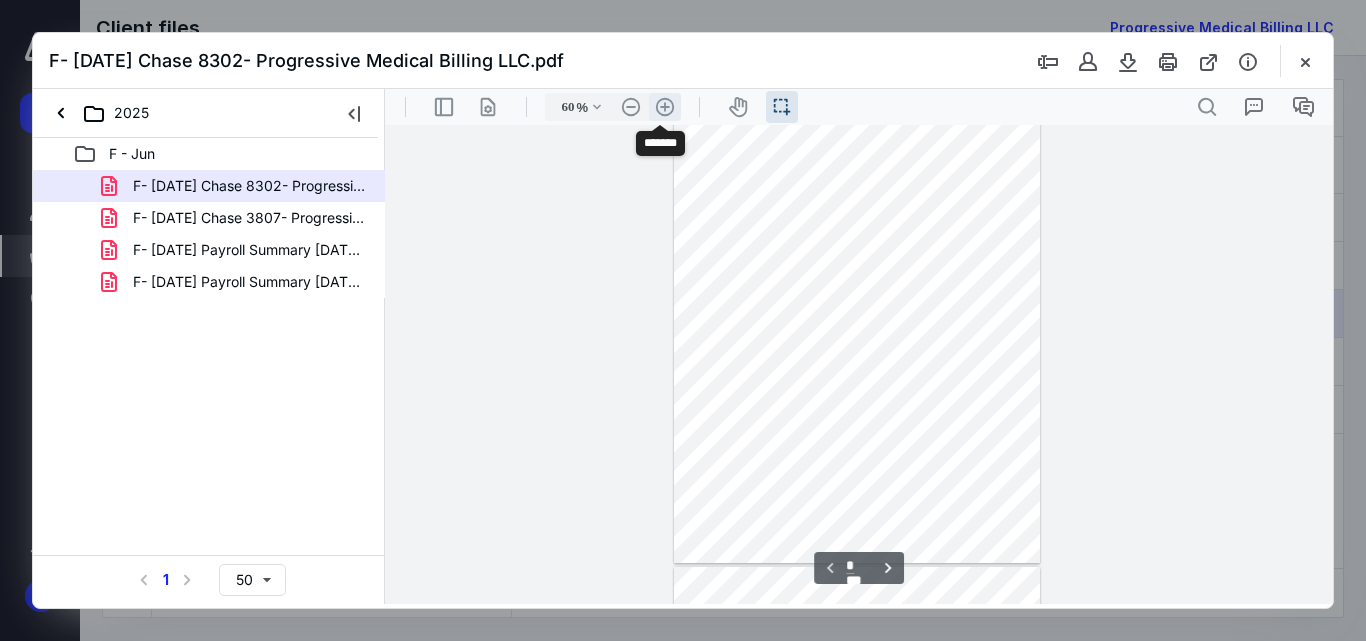 click on ".cls-1{fill:#abb0c4;} icon - header - zoom - in - line" at bounding box center [665, 107] 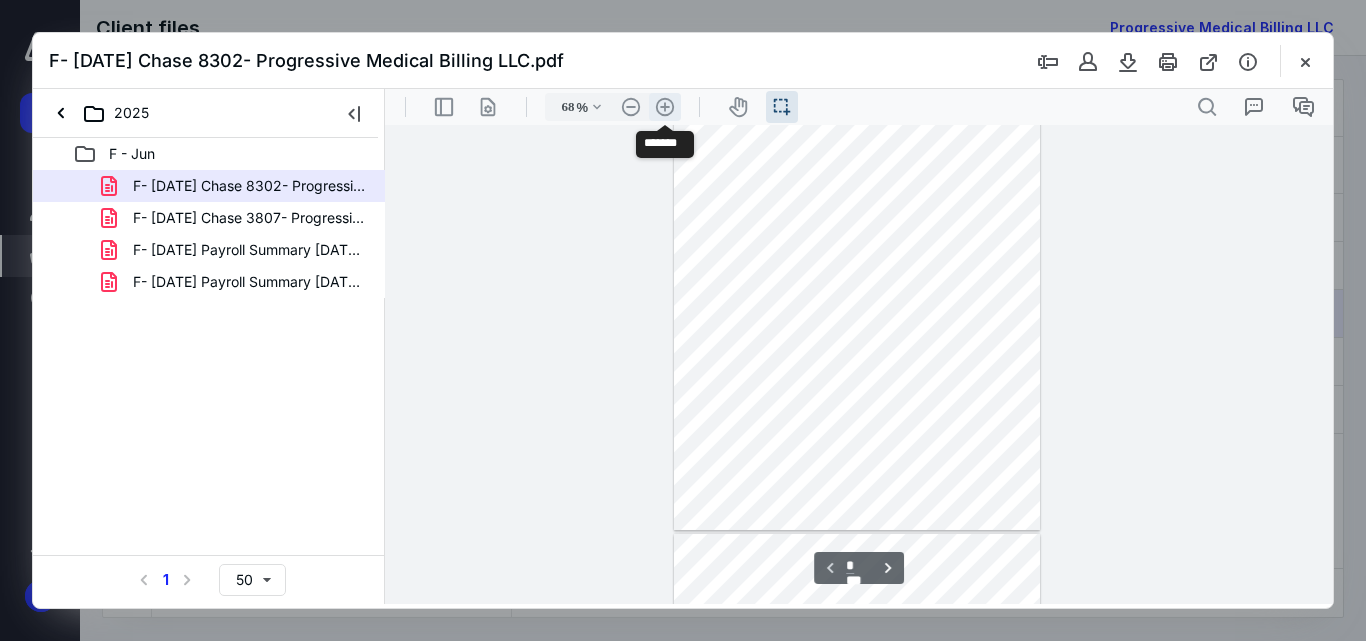 click on ".cls-1{fill:#abb0c4;} icon - header - zoom - in - line" at bounding box center [665, 107] 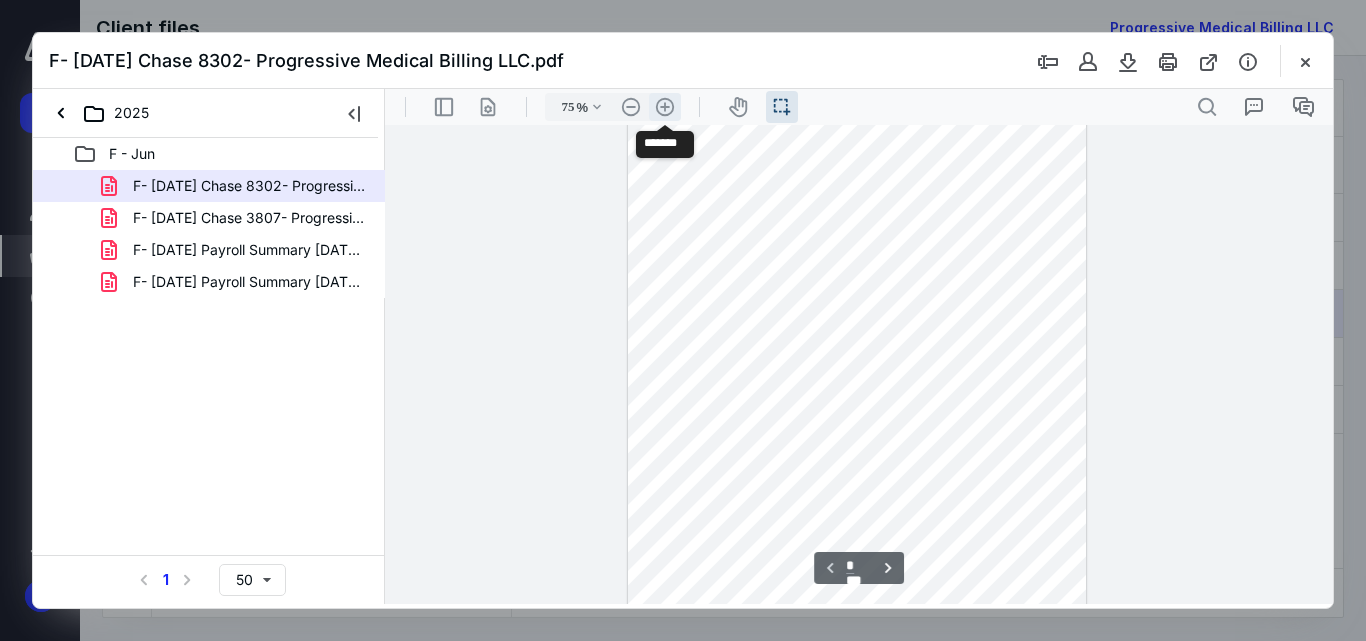 click on ".cls-1{fill:#abb0c4;} icon - header - zoom - in - line" at bounding box center [665, 107] 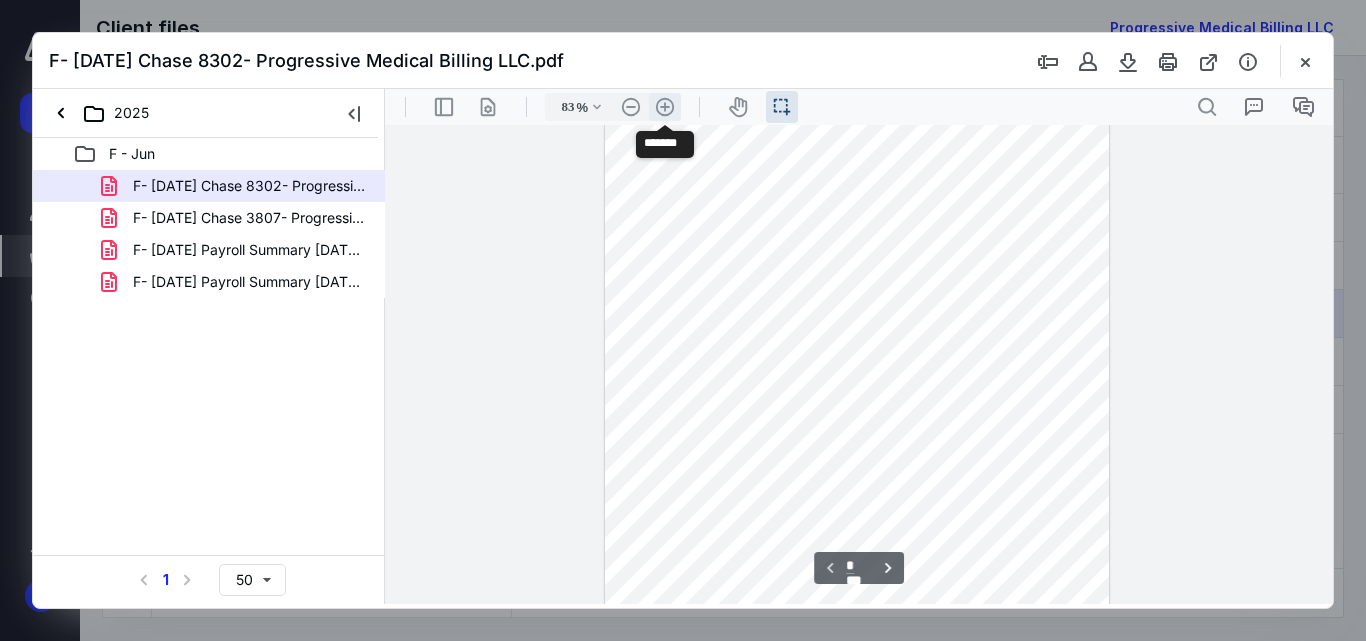 click on ".cls-1{fill:#abb0c4;} icon - header - zoom - in - line" at bounding box center (665, 107) 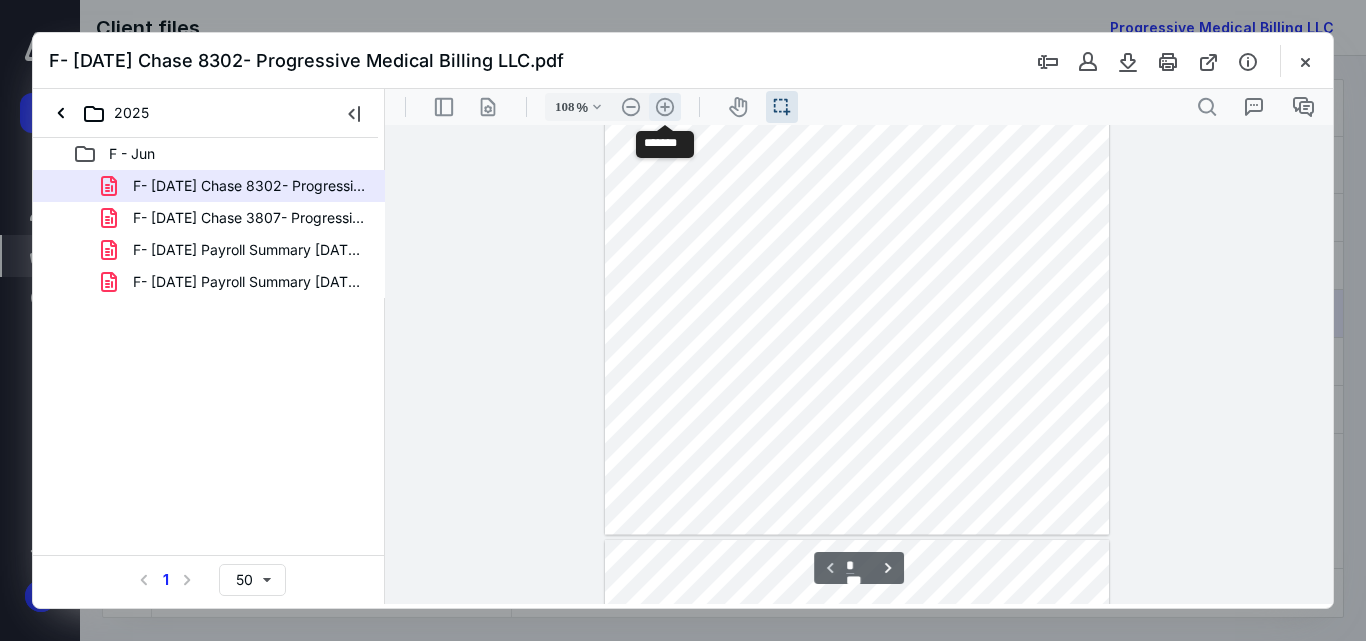 click on ".cls-1{fill:#abb0c4;} icon - header - zoom - in - line" at bounding box center [665, 107] 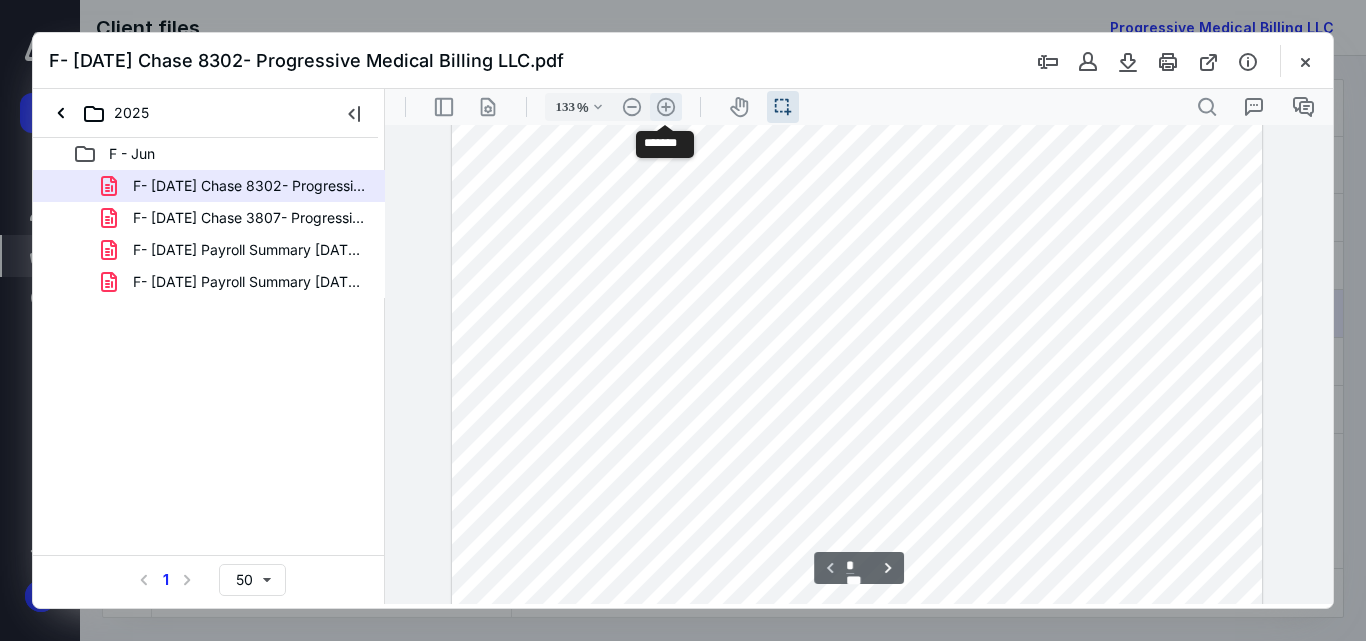 scroll, scrollTop: 355, scrollLeft: 0, axis: vertical 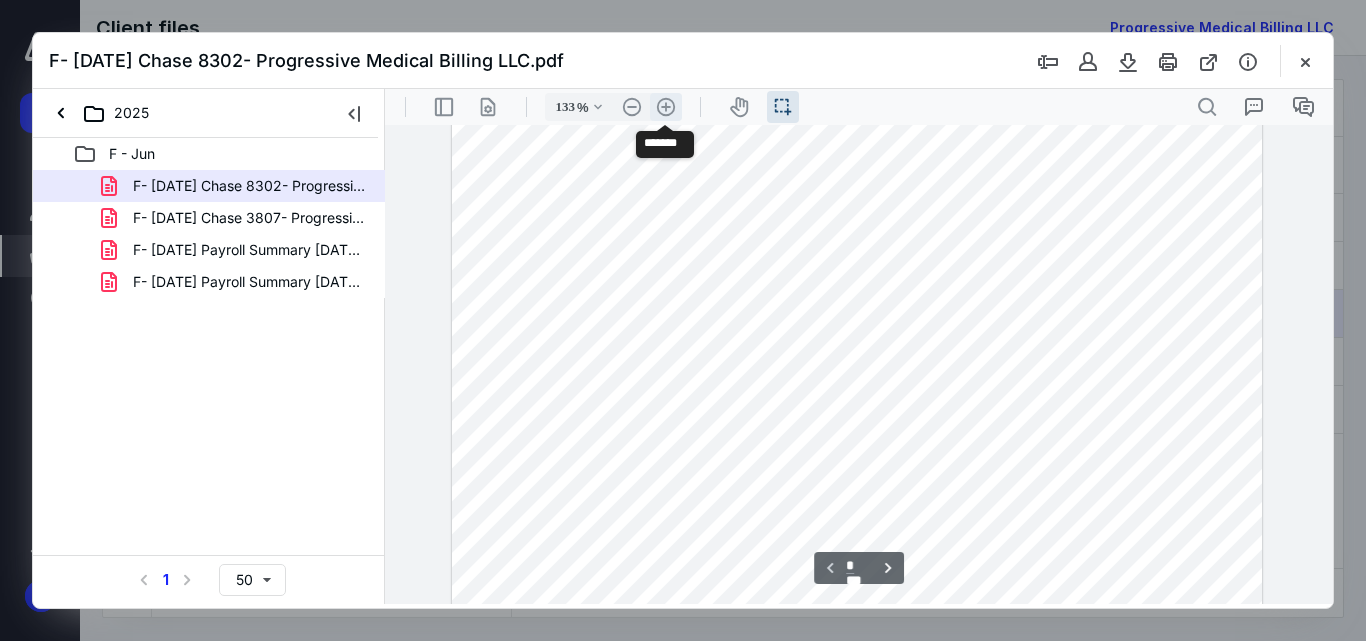 click on ".cls-1{fill:#abb0c4;} icon - header - zoom - in - line" at bounding box center [666, 107] 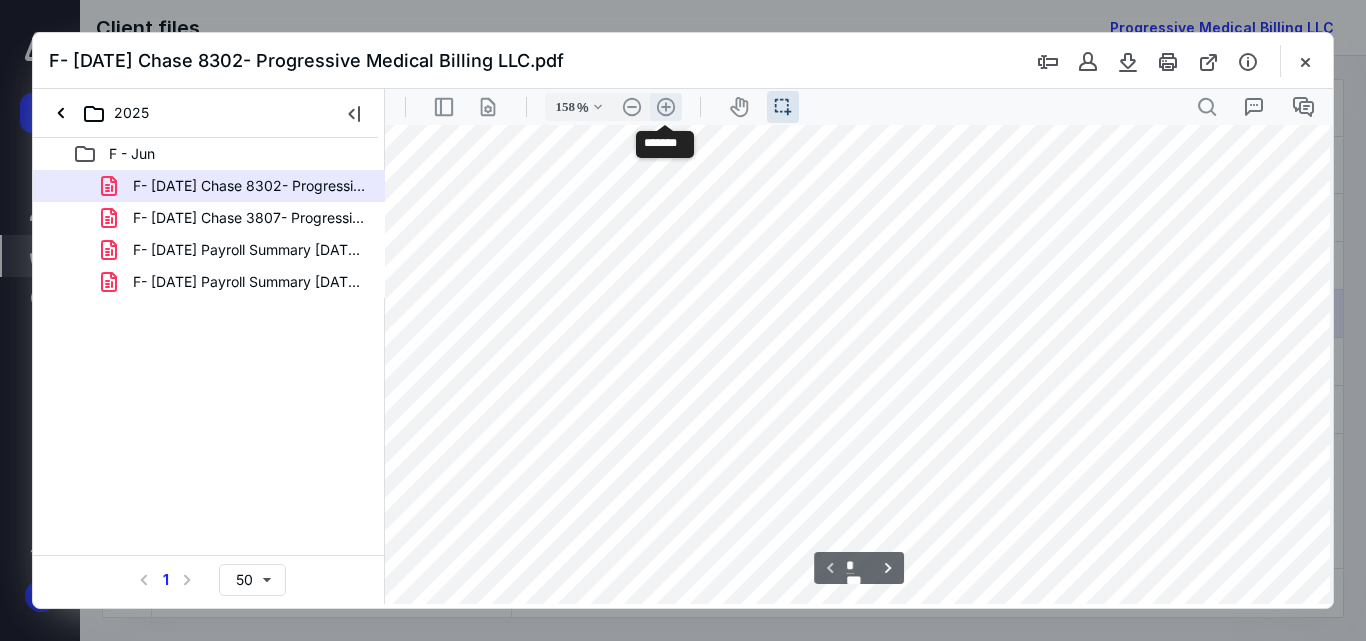 click on ".cls-1{fill:#abb0c4;} icon - header - zoom - in - line" at bounding box center [666, 107] 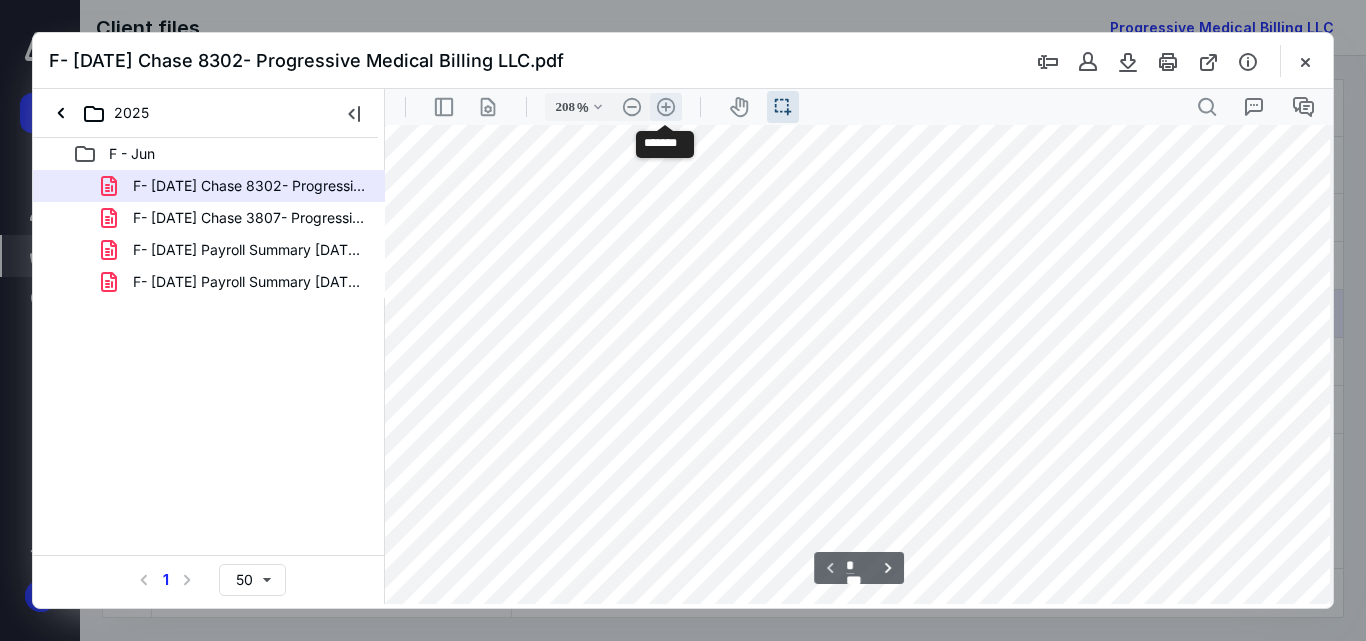 click on ".cls-1{fill:#abb0c4;} icon - header - zoom - in - line" at bounding box center [666, 107] 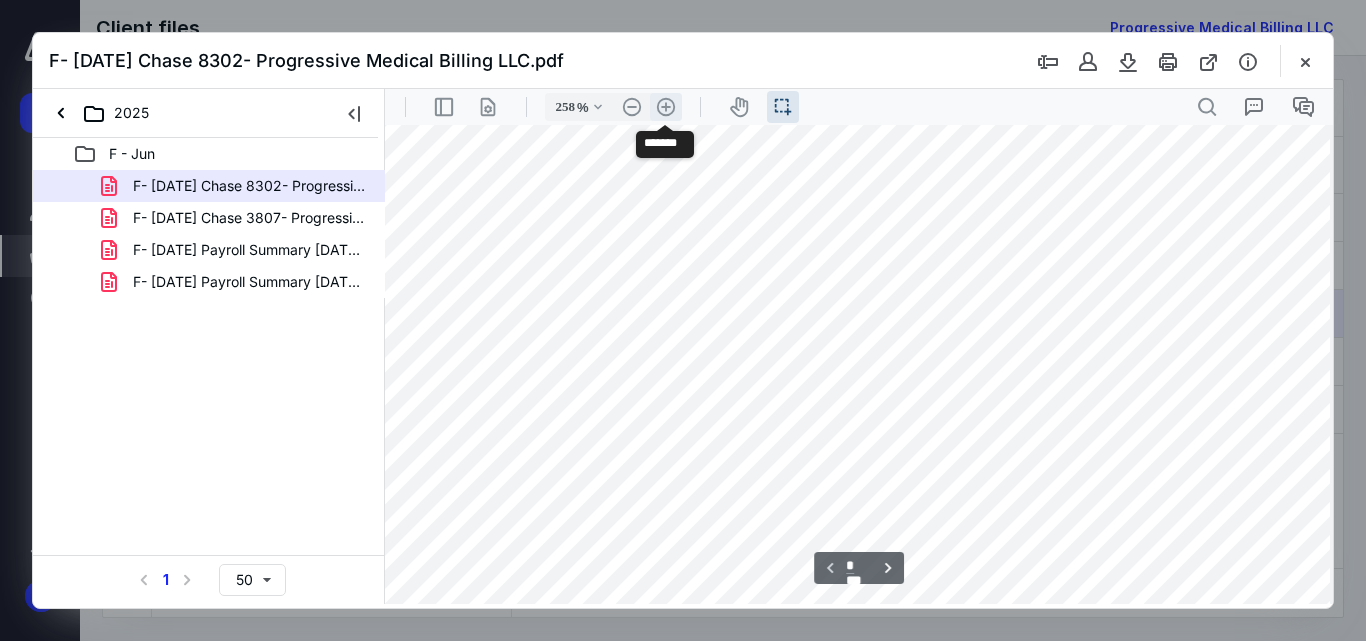 scroll, scrollTop: 900, scrollLeft: 333, axis: both 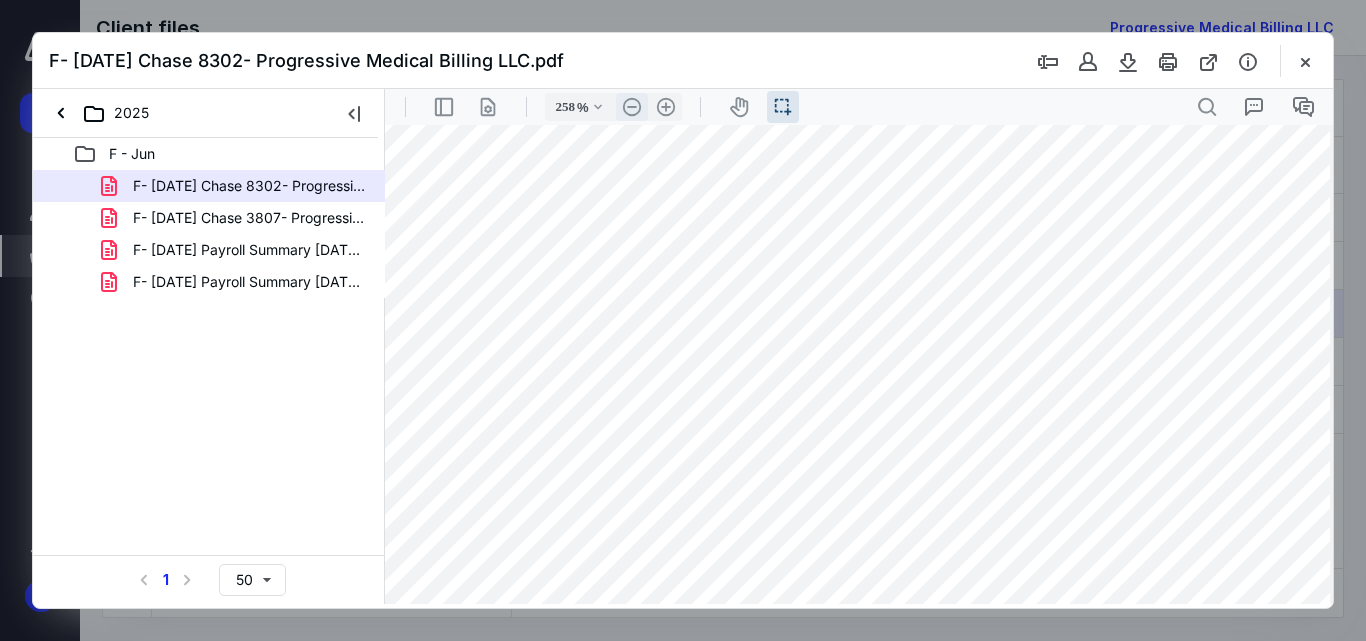 click on ".cls-1{fill:#abb0c4;} icon - header - zoom - out - line" at bounding box center (632, 107) 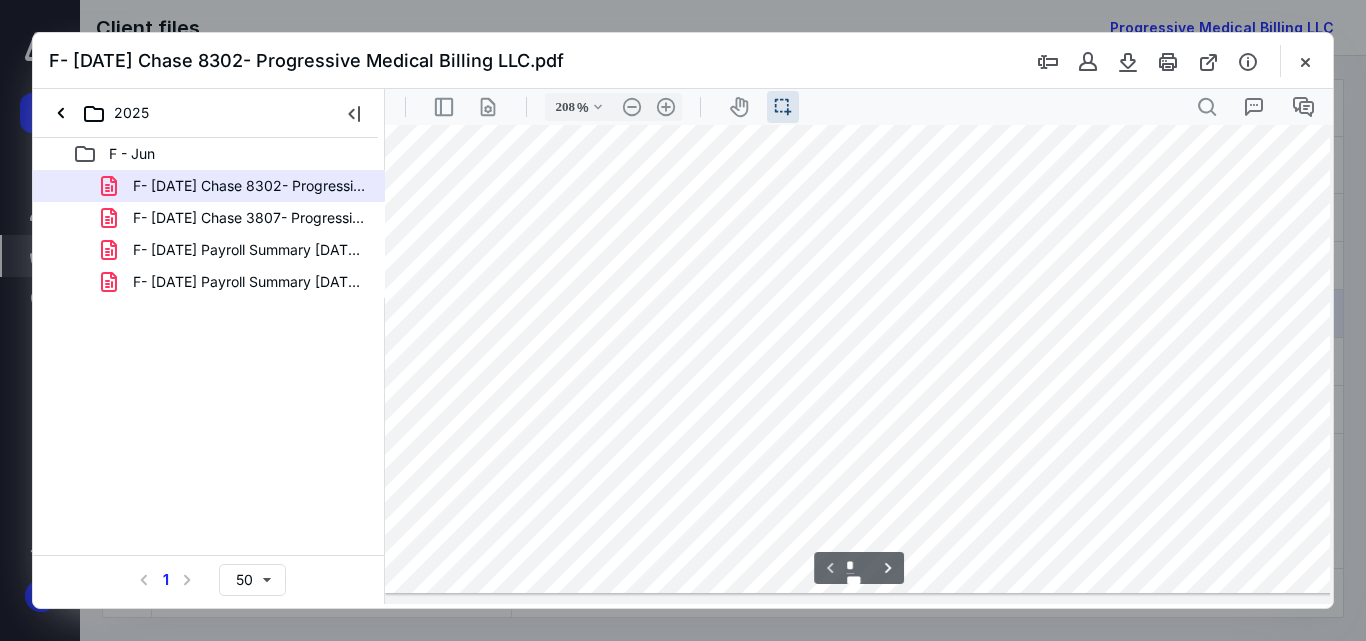 scroll, scrollTop: 1382, scrollLeft: 8, axis: both 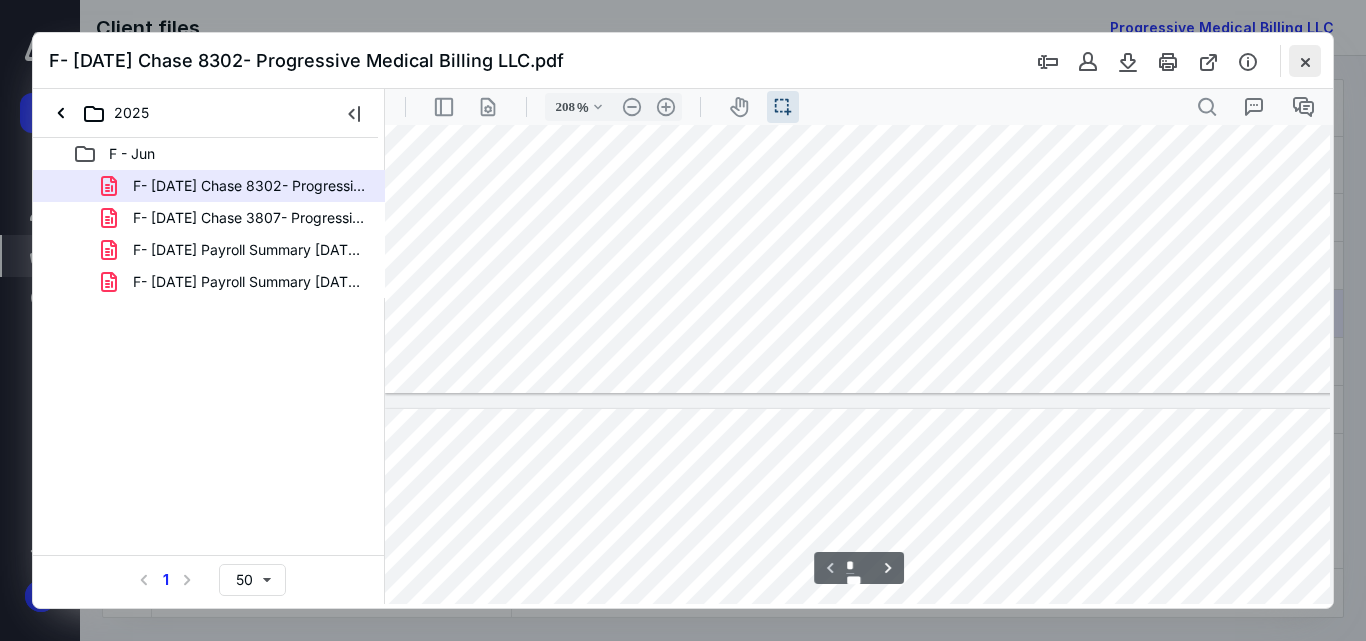 click at bounding box center (1305, 61) 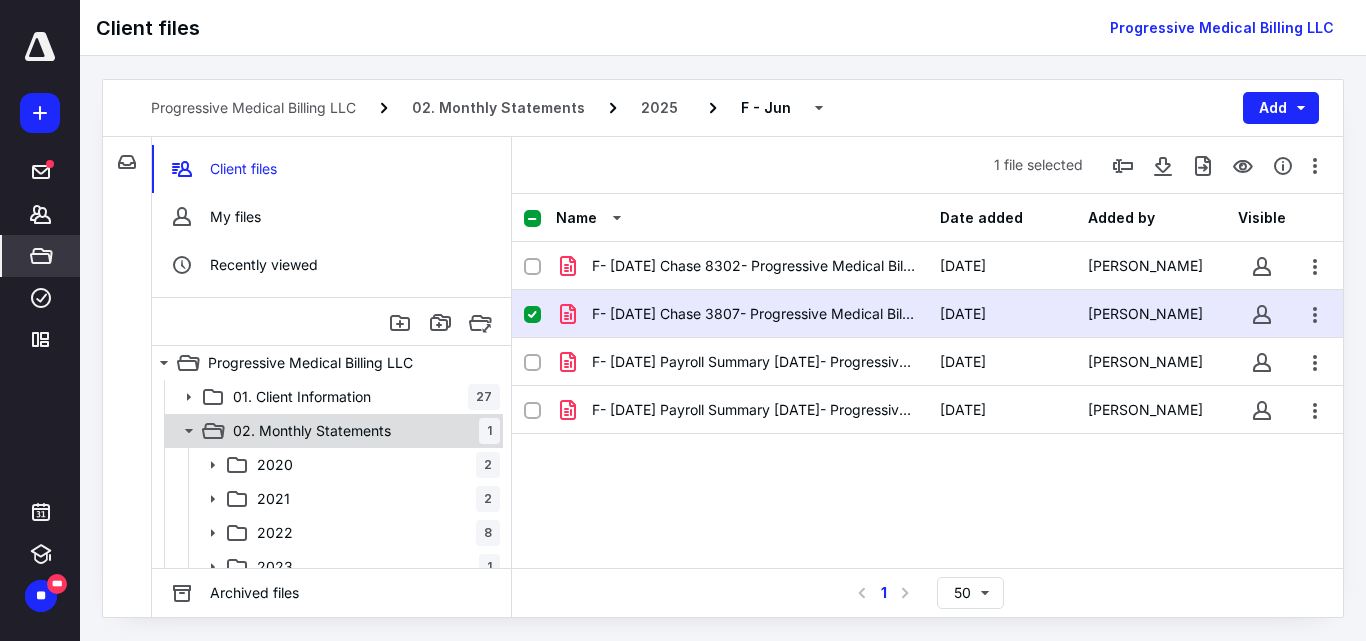 click on "02. Monthly Statements" at bounding box center [312, 431] 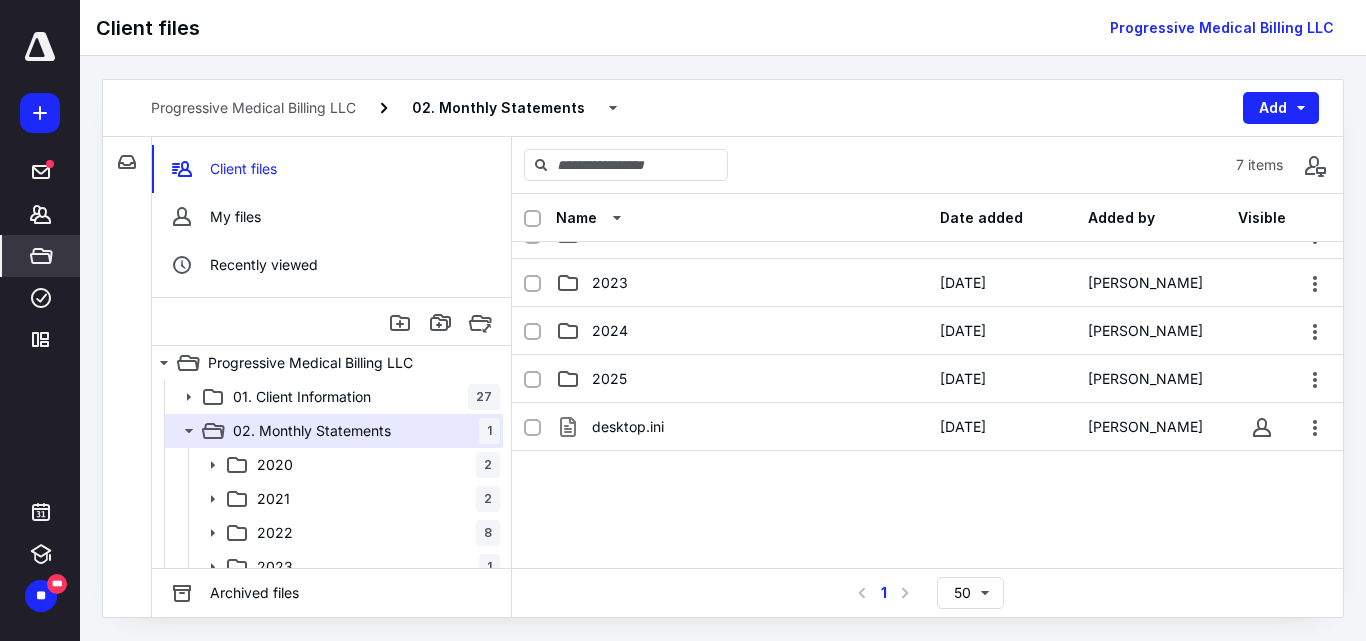 scroll, scrollTop: 262, scrollLeft: 0, axis: vertical 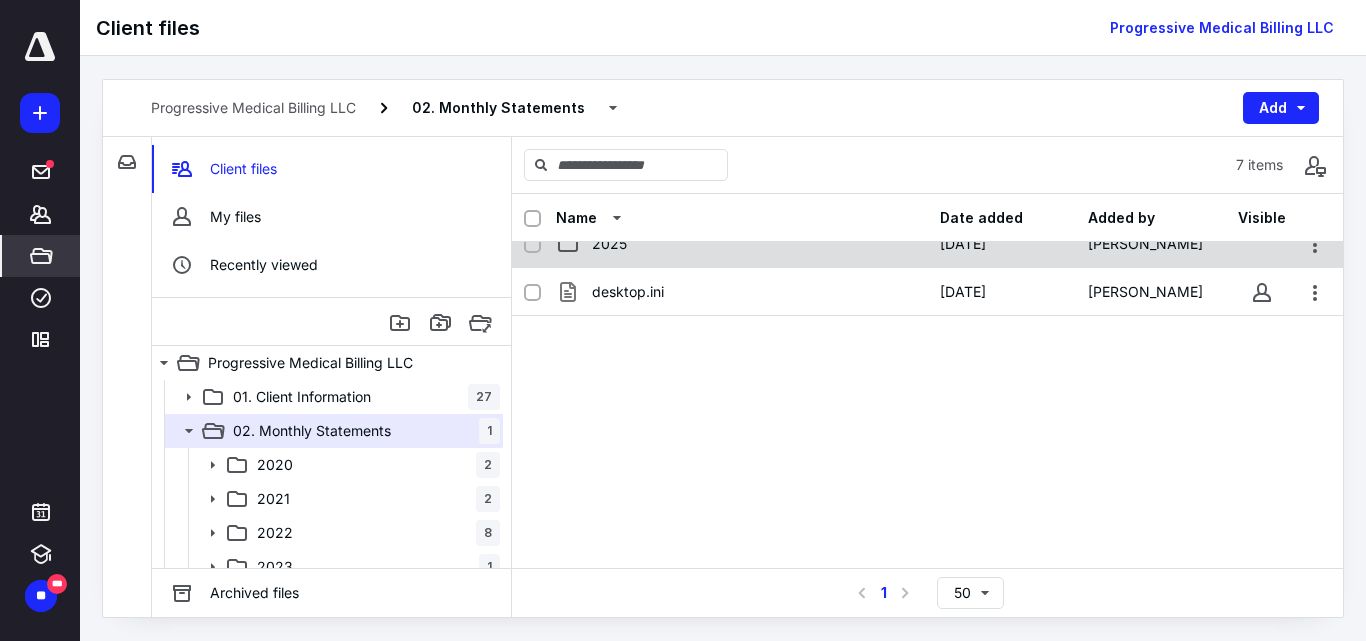 click on "2025" at bounding box center (742, 244) 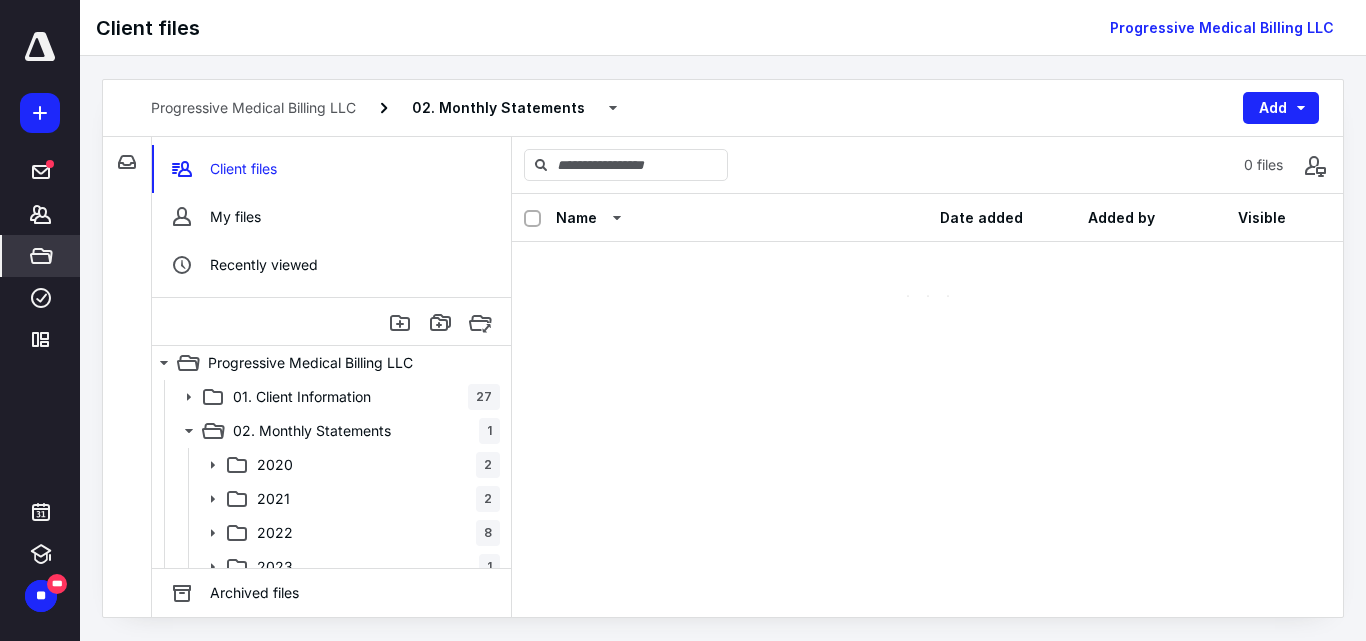 scroll, scrollTop: 0, scrollLeft: 0, axis: both 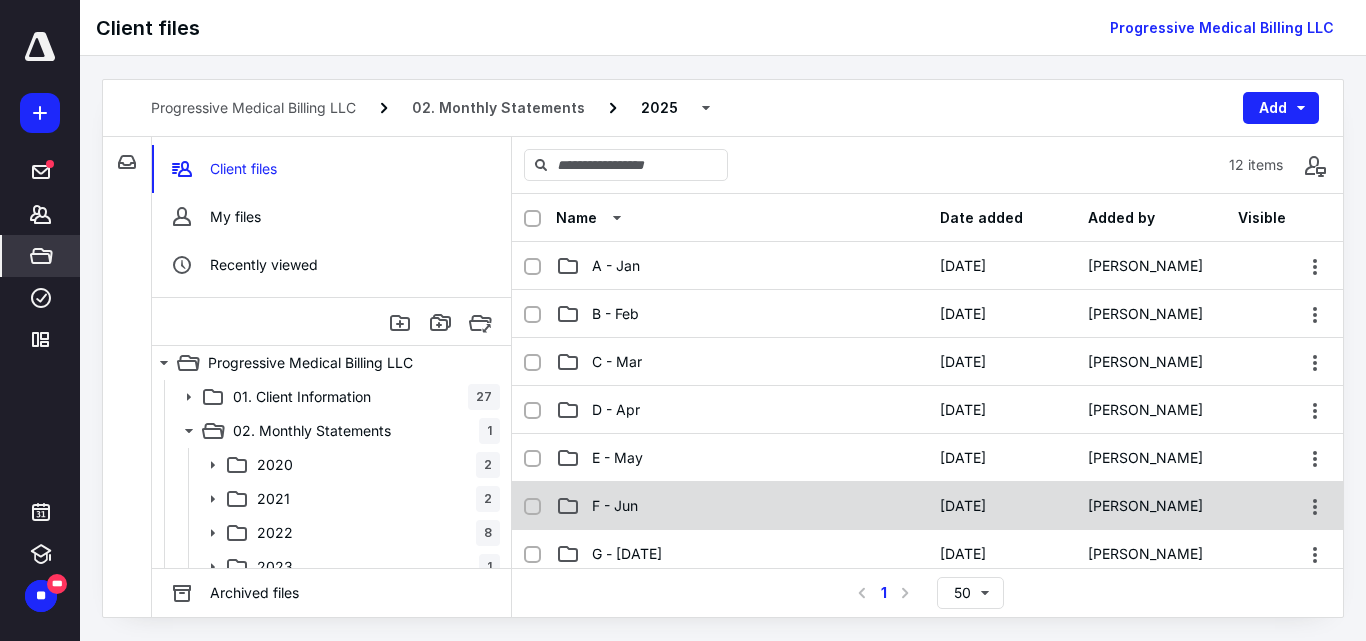 click on "F - Jun" at bounding box center [742, 506] 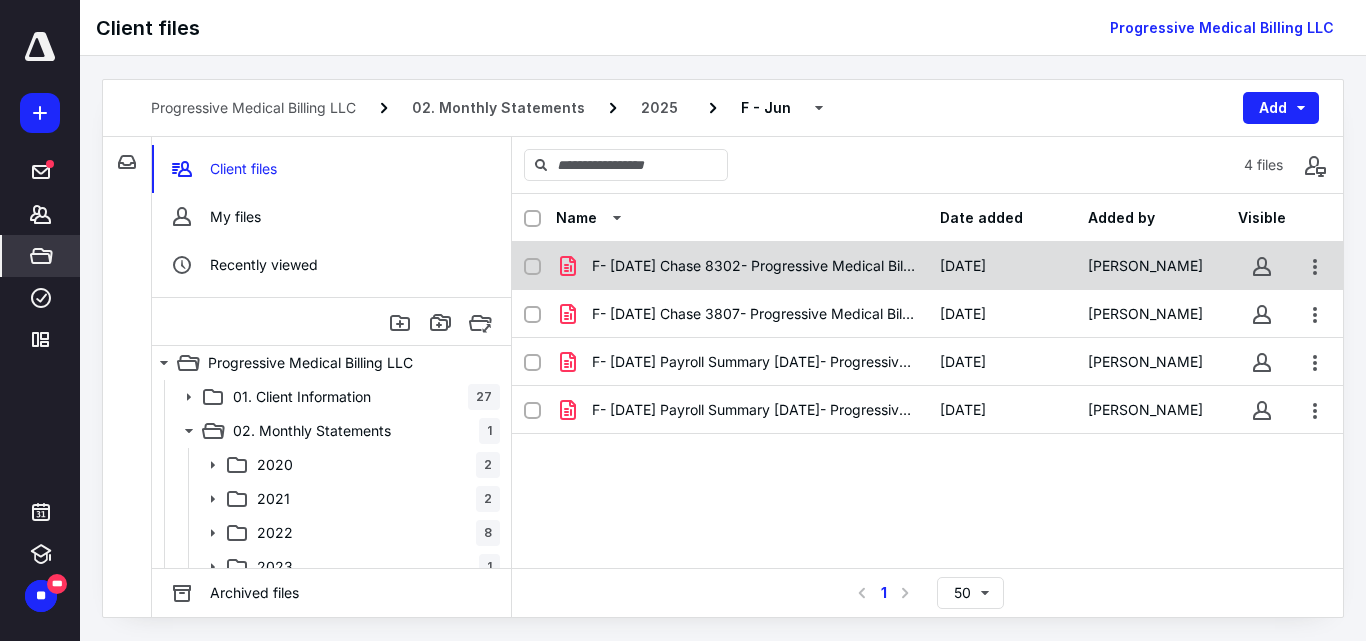 click at bounding box center (532, 267) 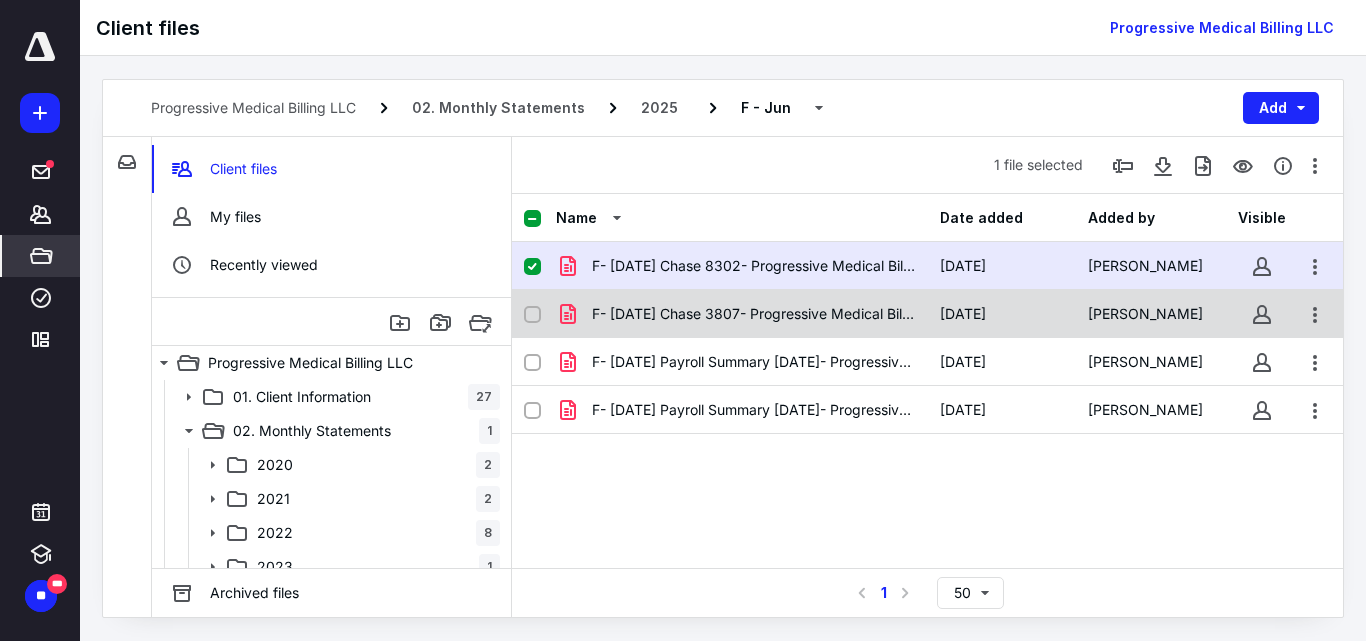 click at bounding box center (532, 315) 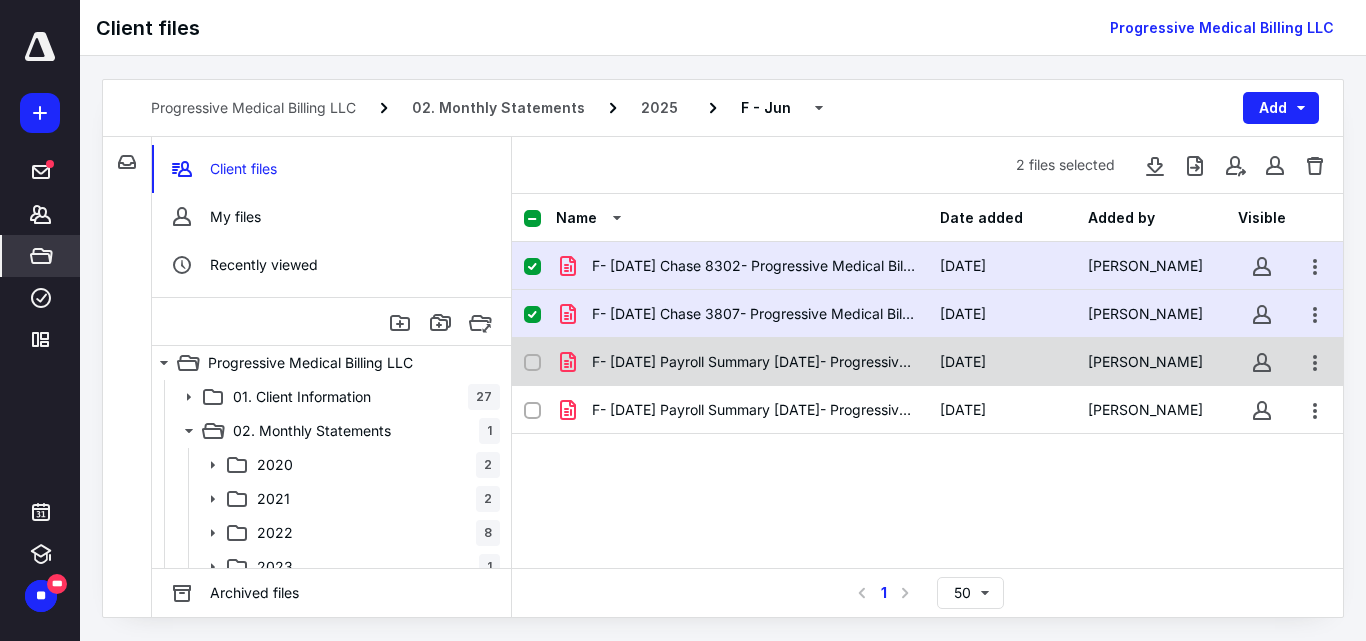 click at bounding box center (532, 363) 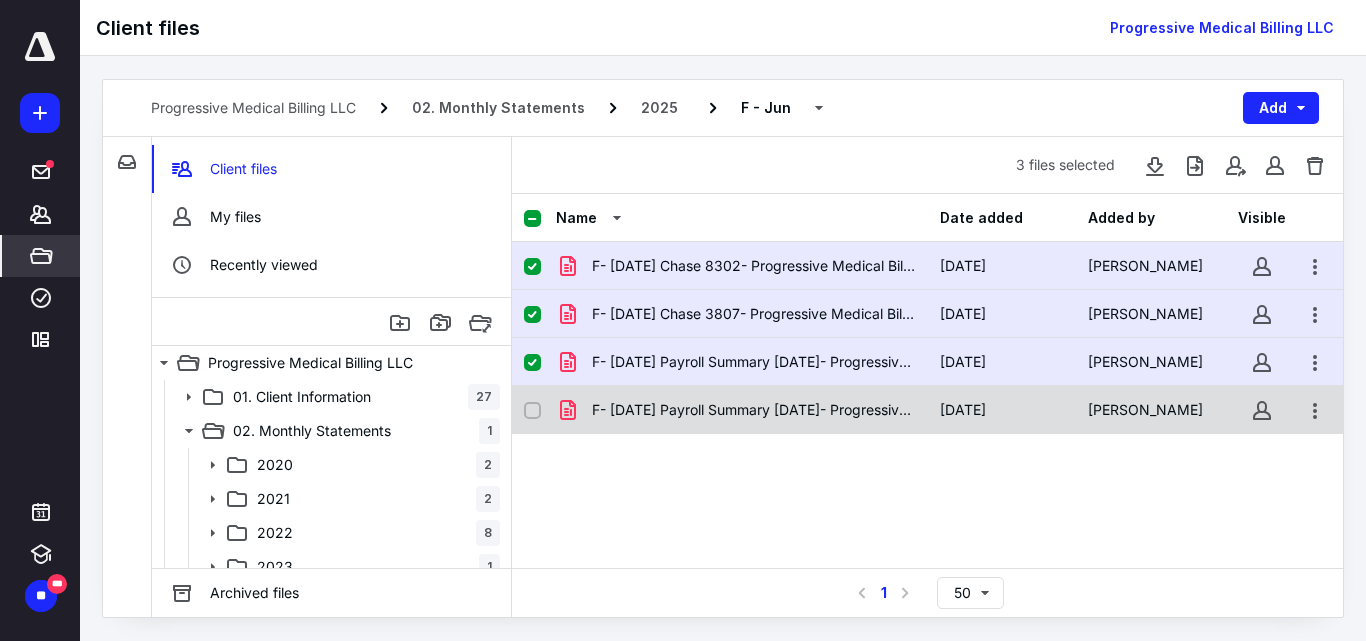 click at bounding box center (532, 411) 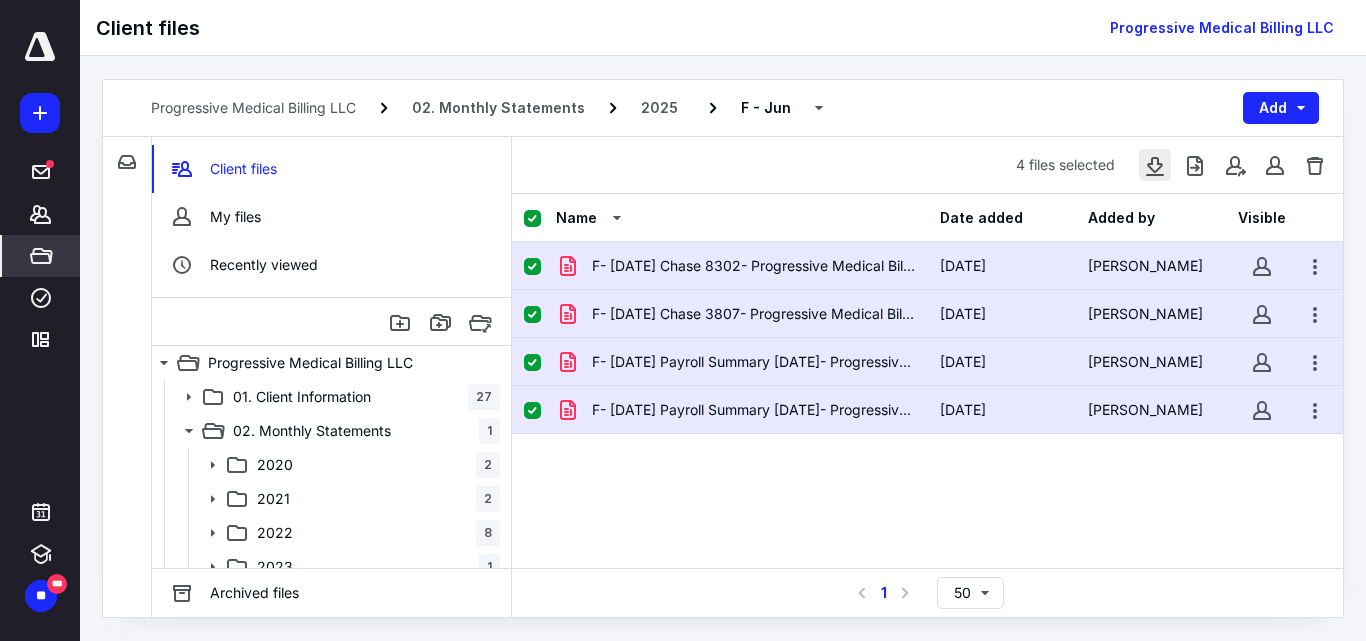 click at bounding box center (1155, 165) 